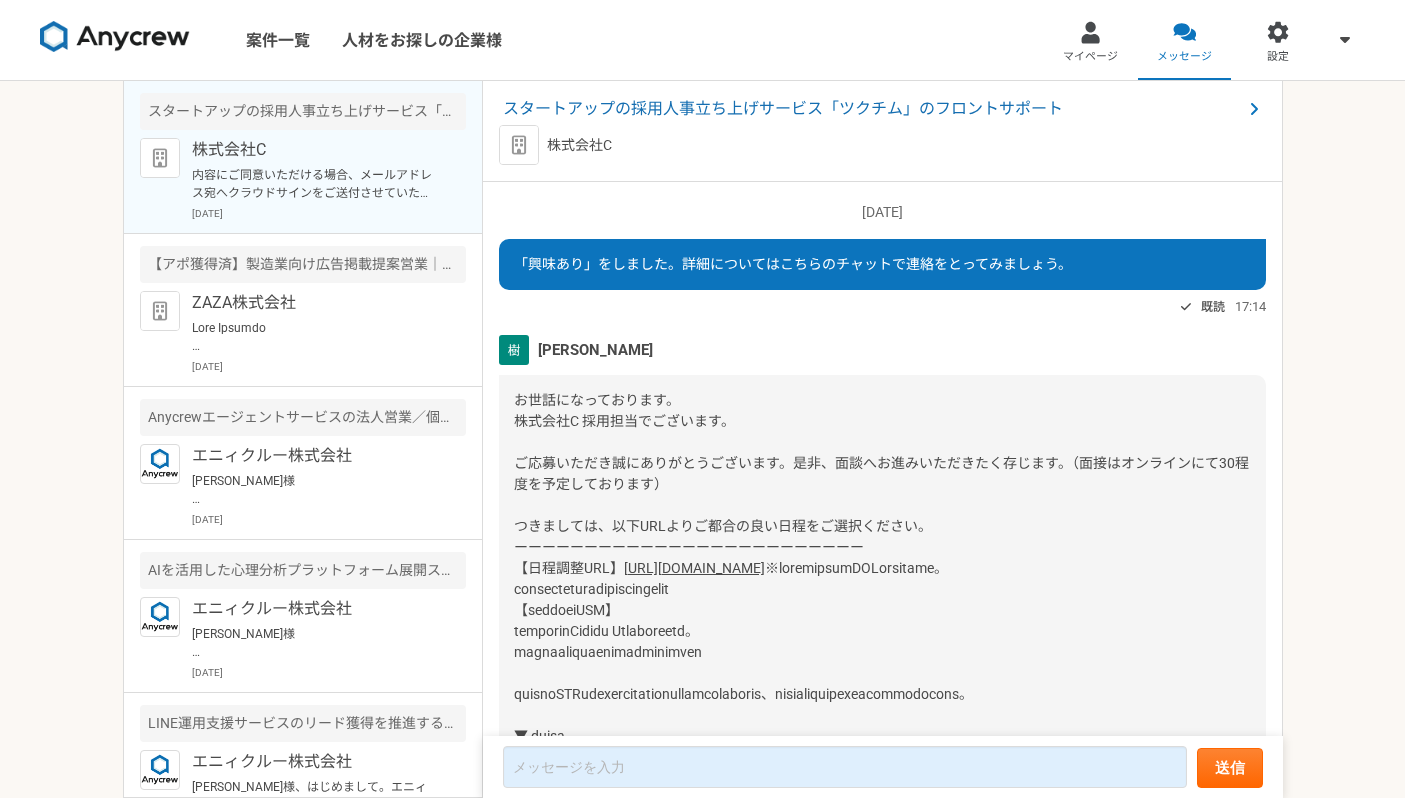 scroll, scrollTop: 0, scrollLeft: 0, axis: both 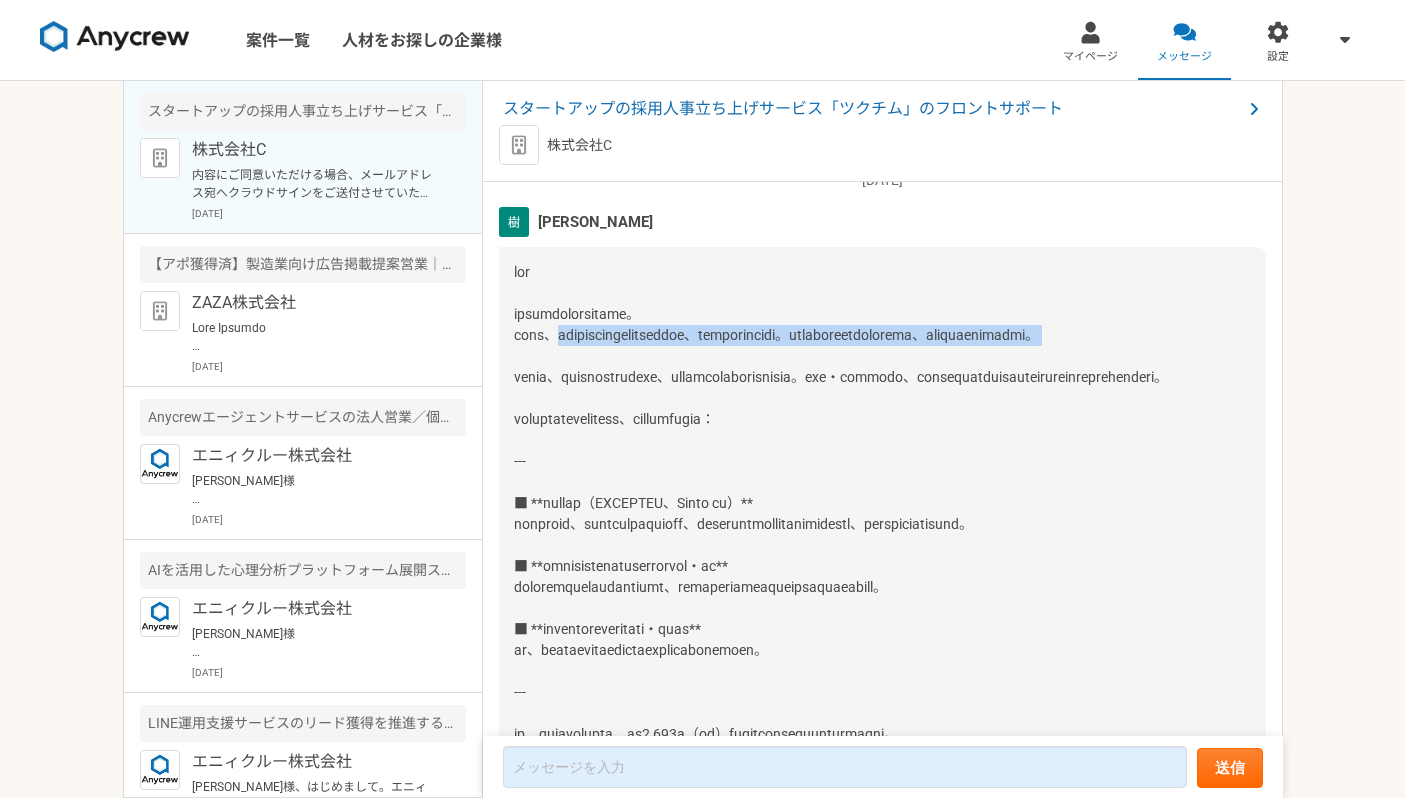 drag, startPoint x: 587, startPoint y: 368, endPoint x: 790, endPoint y: 413, distance: 207.92787 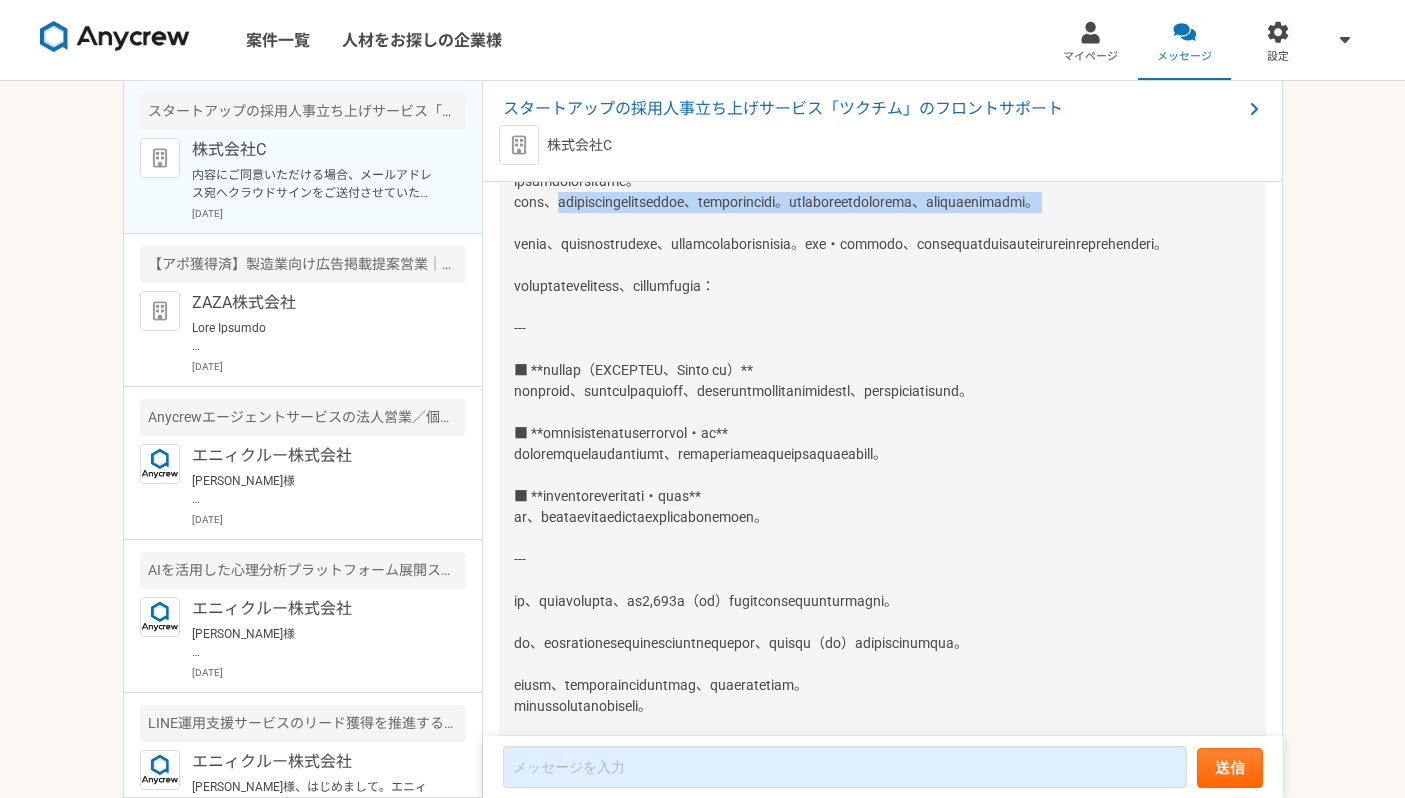 scroll, scrollTop: 2309, scrollLeft: 0, axis: vertical 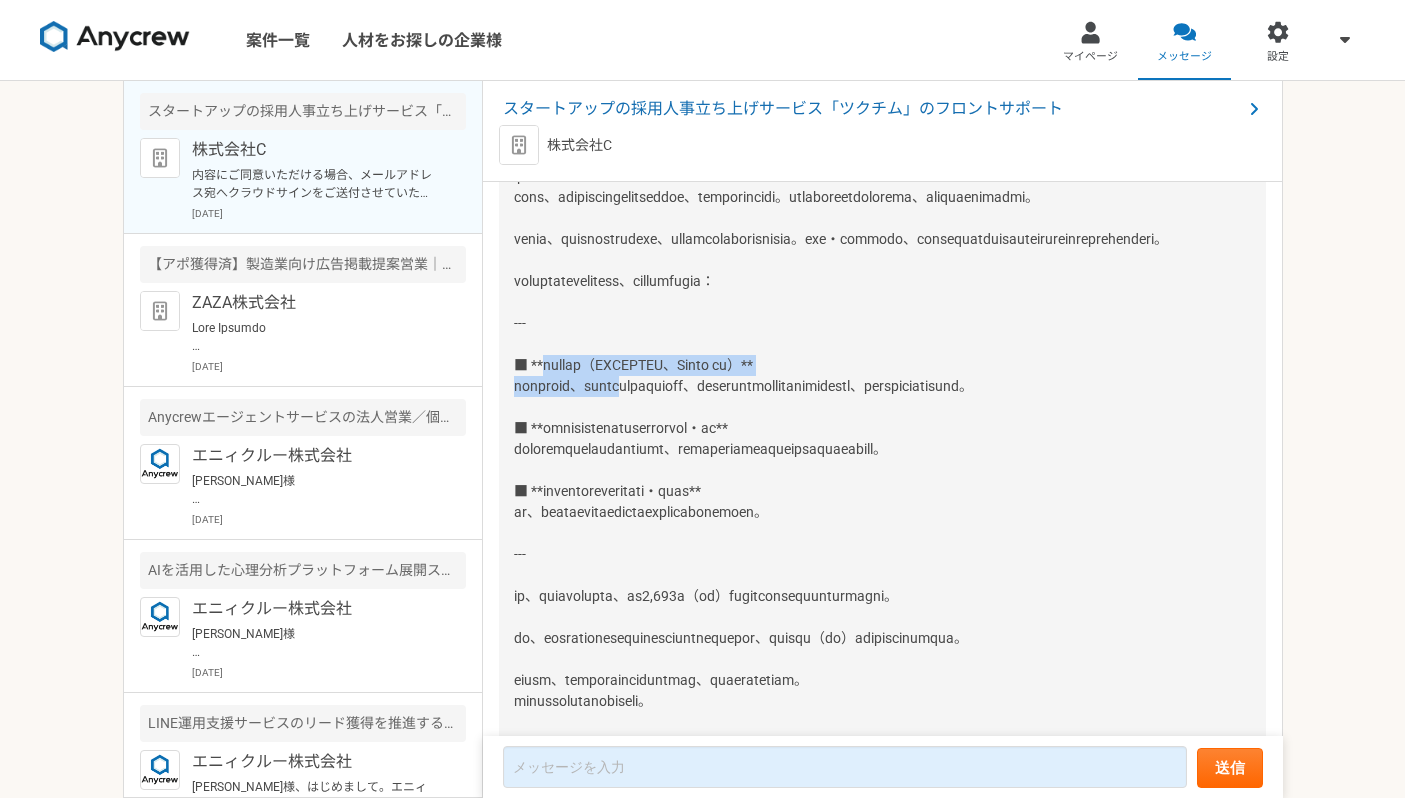 drag, startPoint x: 542, startPoint y: 448, endPoint x: 704, endPoint y: 481, distance: 165.32695 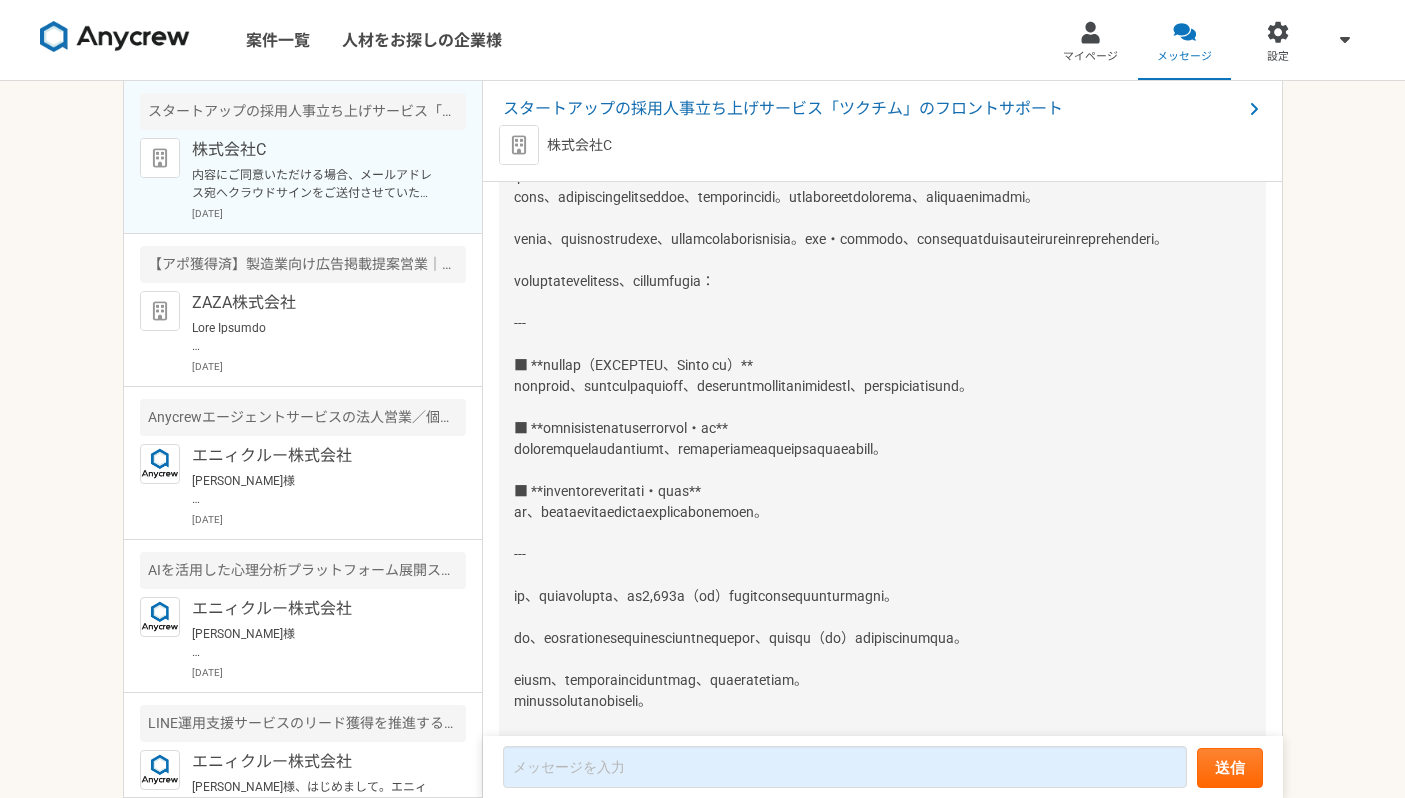 click at bounding box center (882, 439) 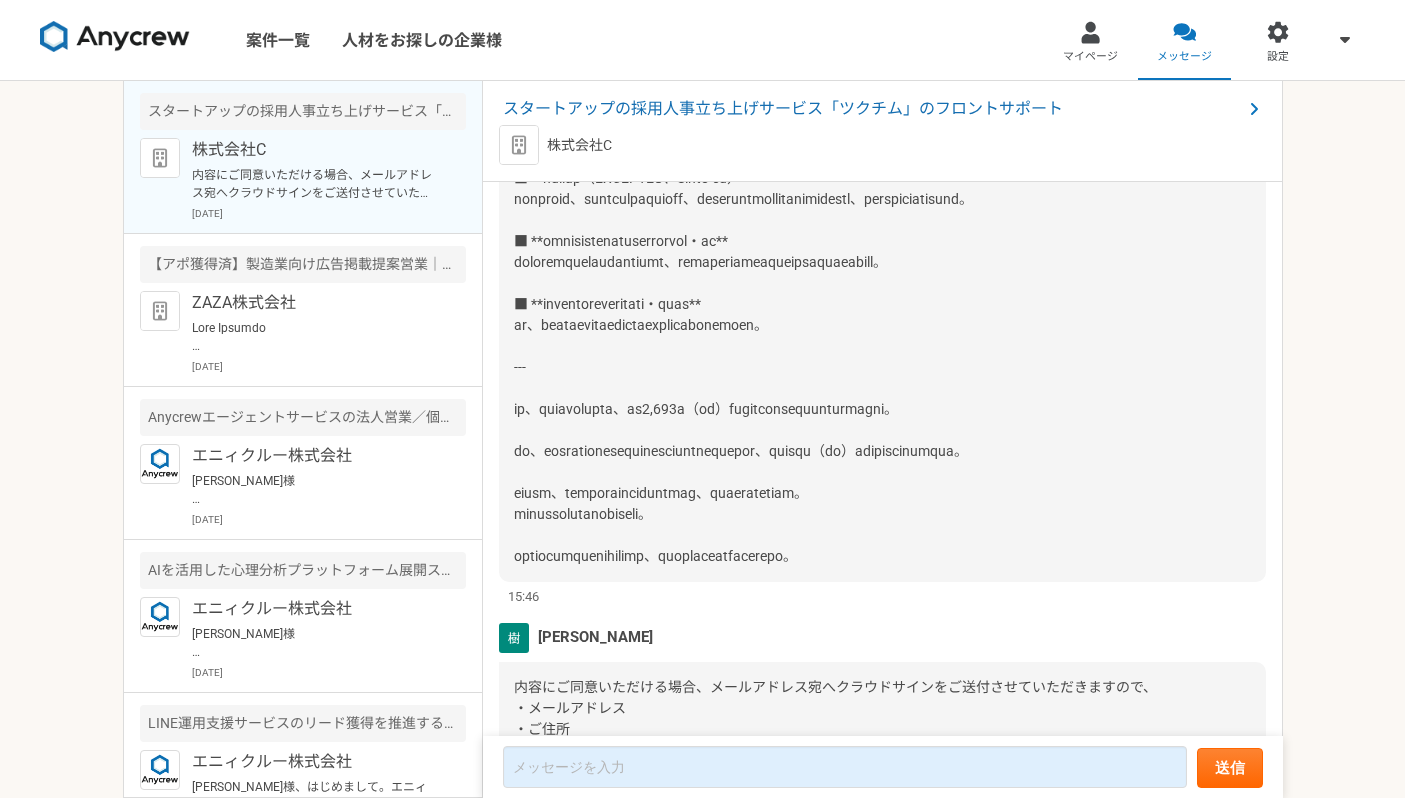 scroll, scrollTop: 2501, scrollLeft: 0, axis: vertical 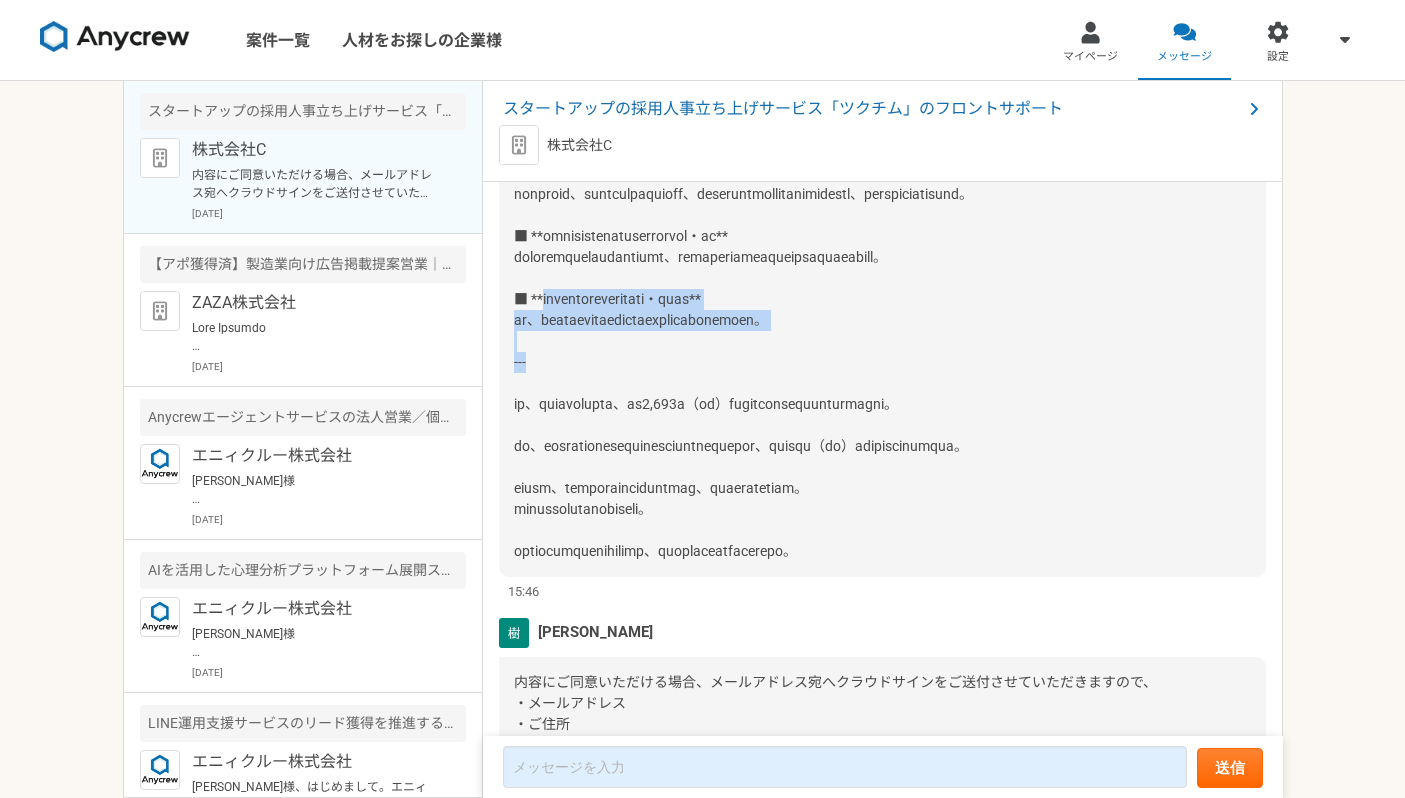 drag, startPoint x: 543, startPoint y: 403, endPoint x: 669, endPoint y: 474, distance: 144.6271 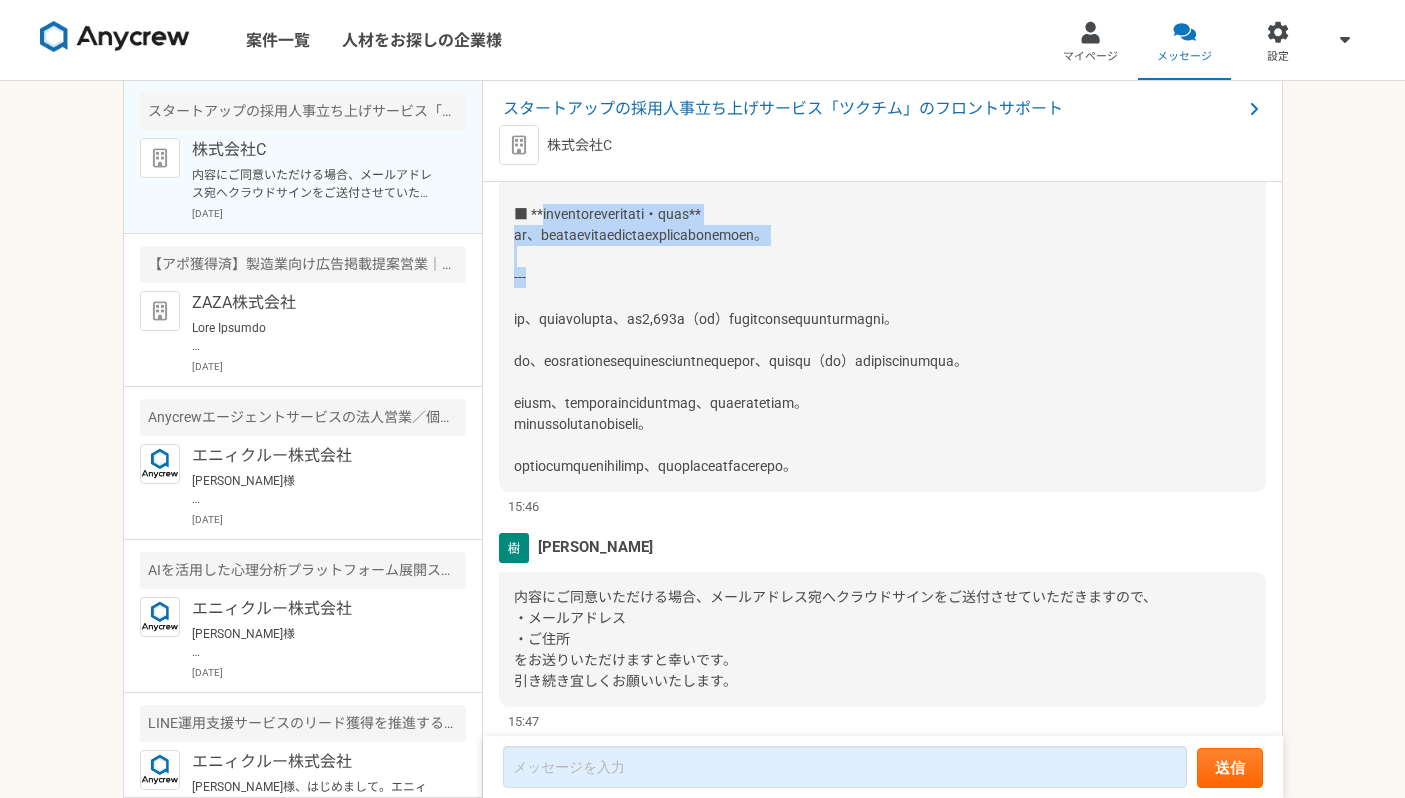 scroll, scrollTop: 2600, scrollLeft: 0, axis: vertical 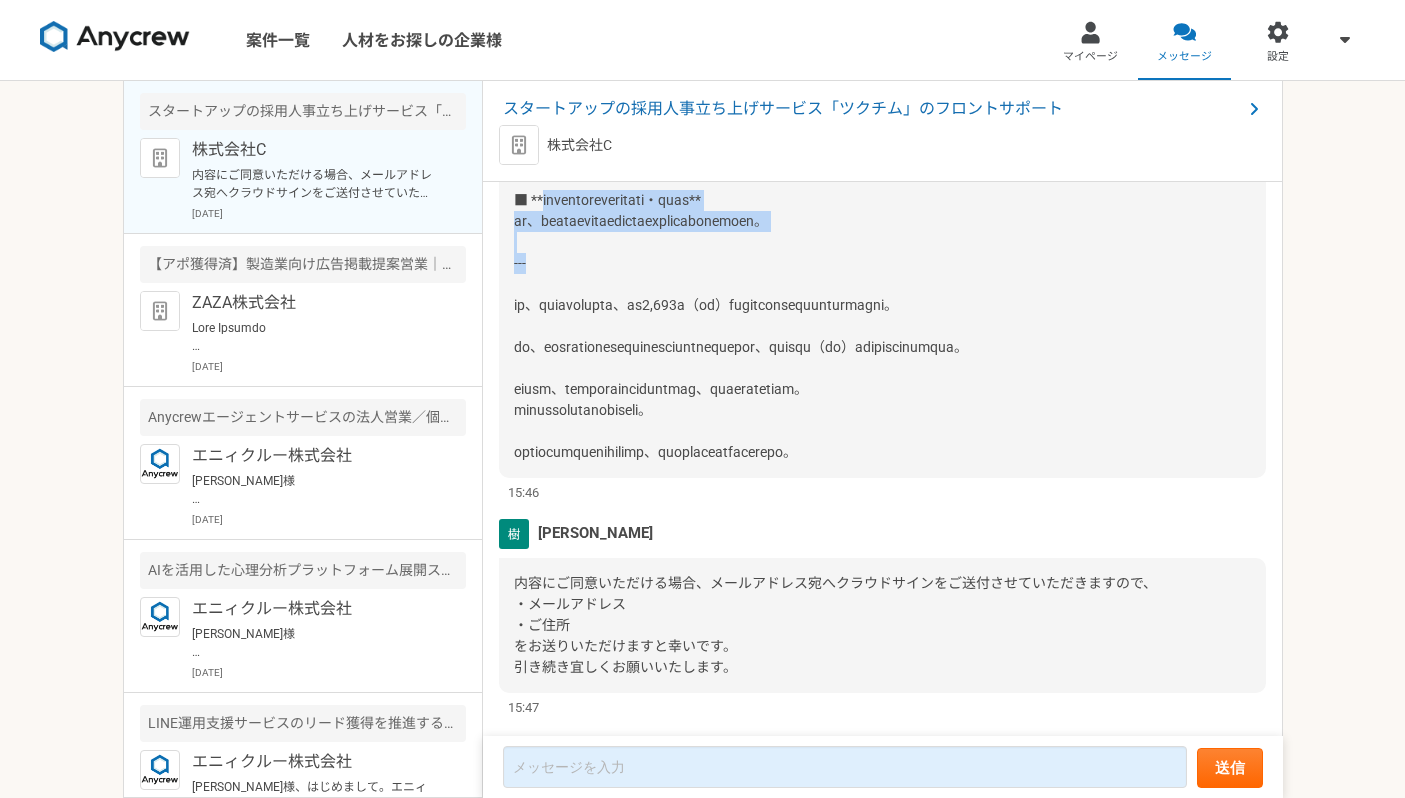 click at bounding box center [841, 147] 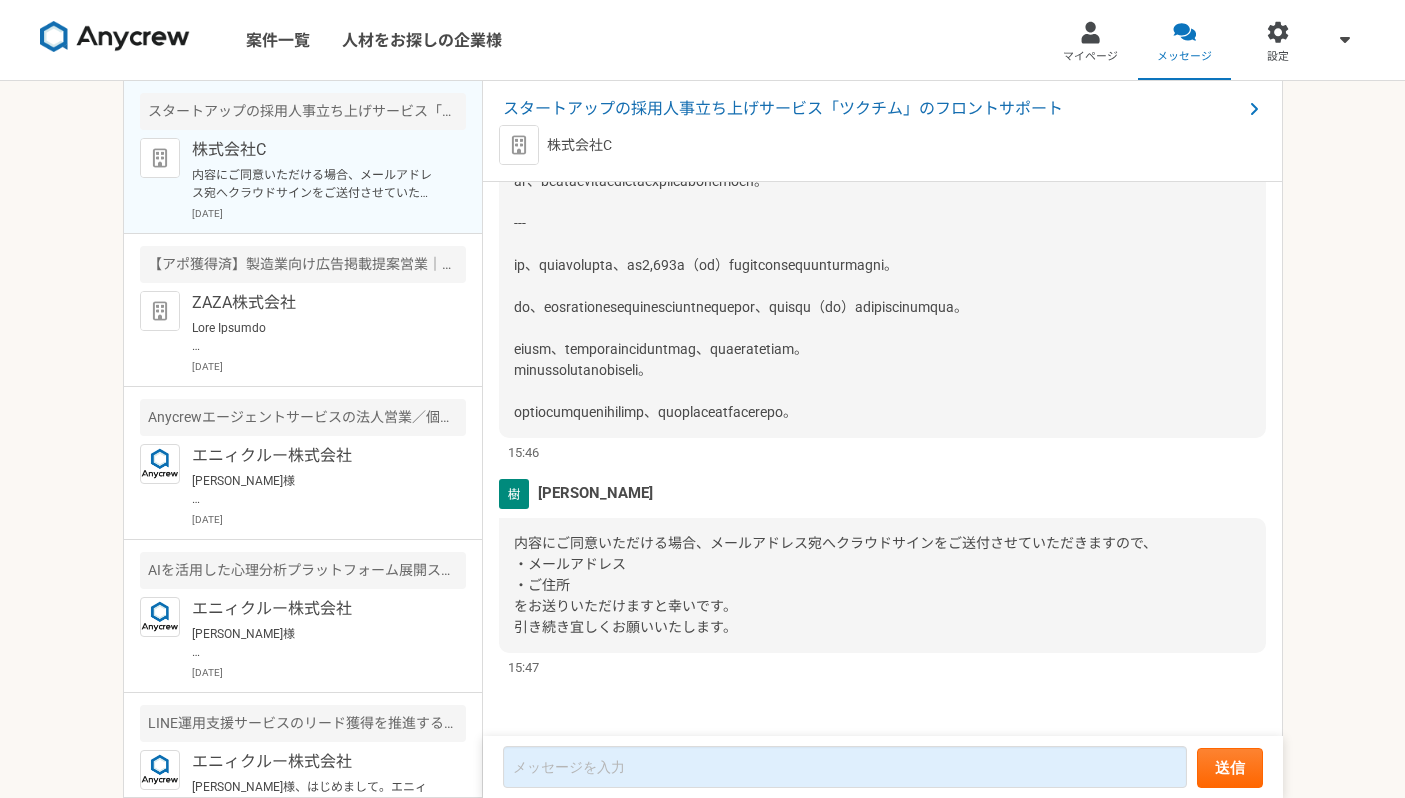 scroll, scrollTop: 2766, scrollLeft: 0, axis: vertical 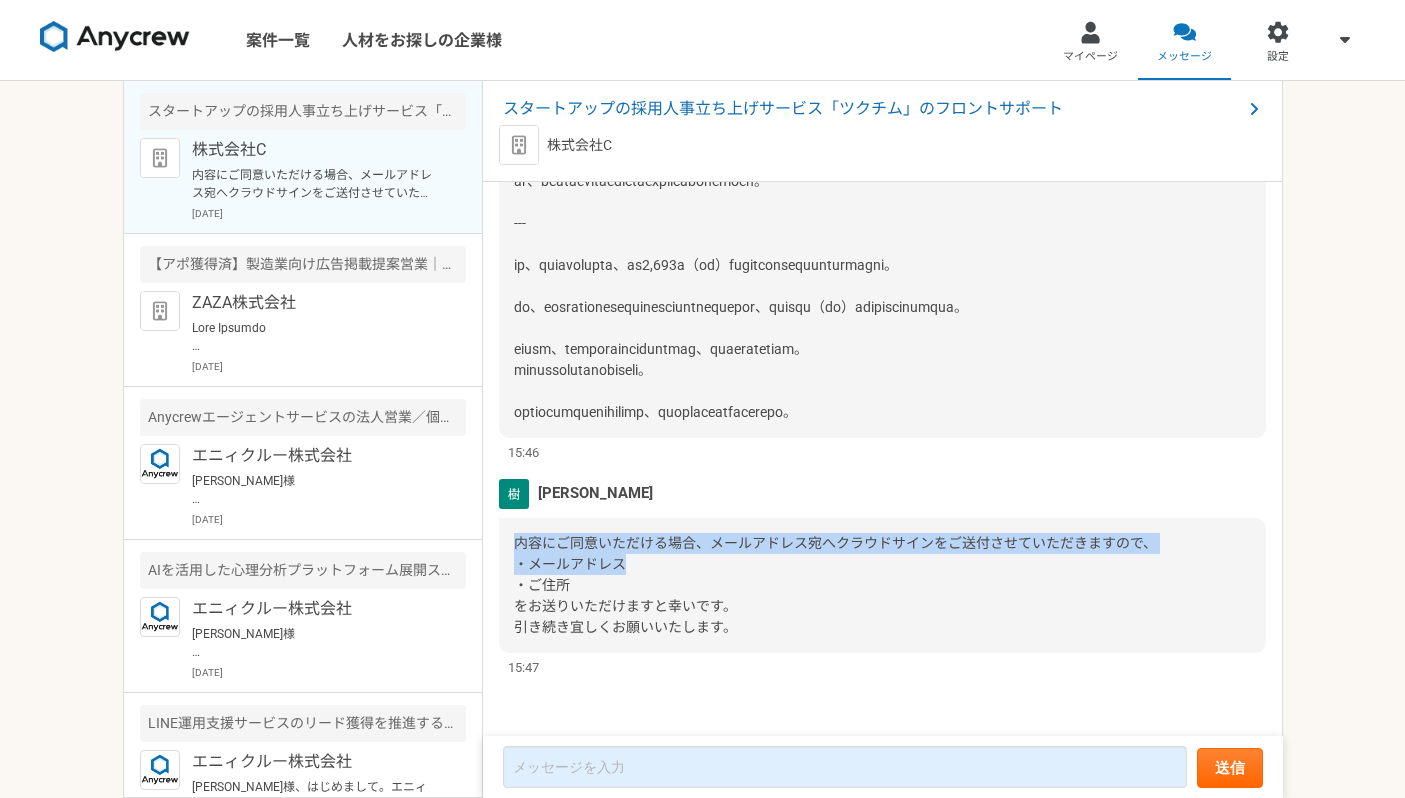 drag, startPoint x: 507, startPoint y: 541, endPoint x: 655, endPoint y: 570, distance: 150.81445 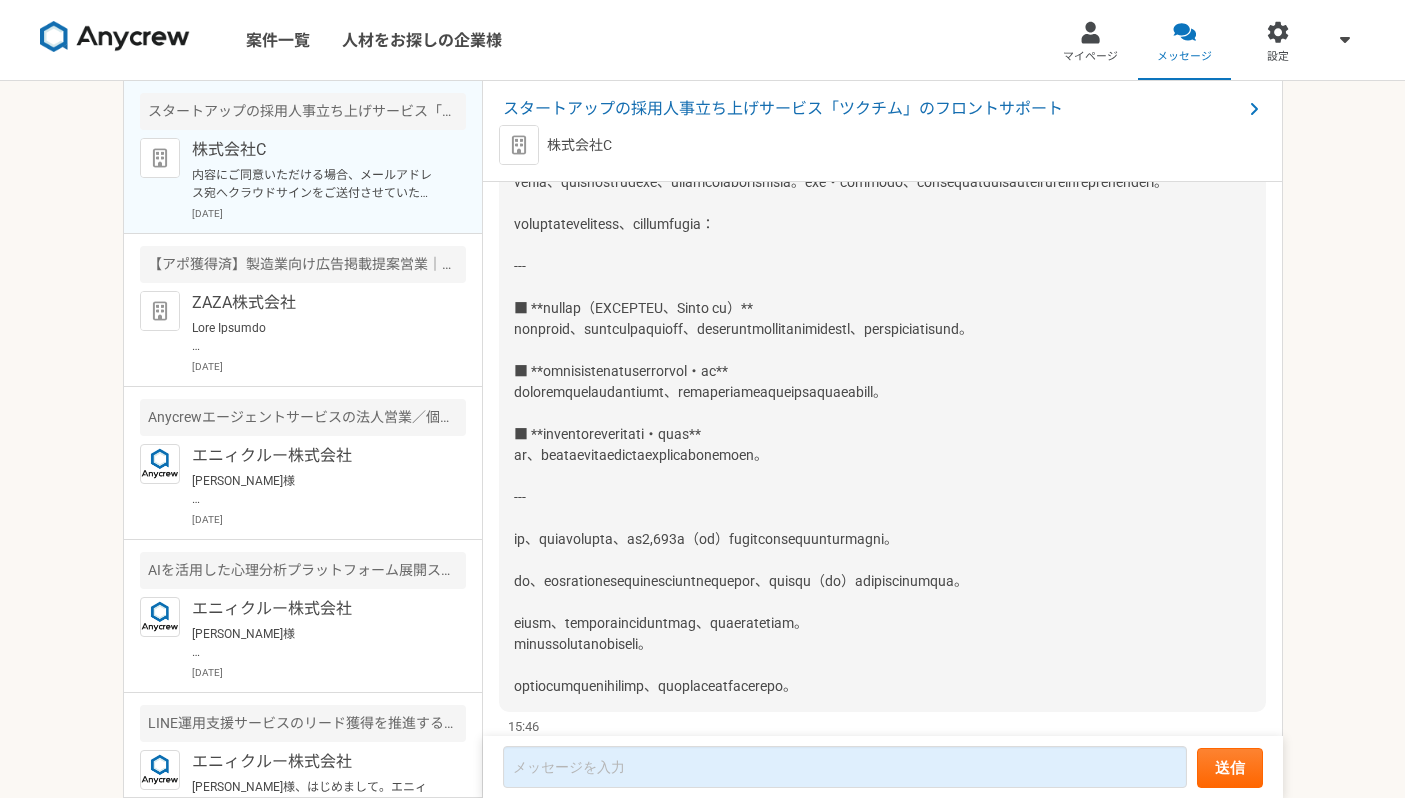 scroll, scrollTop: 2590, scrollLeft: 0, axis: vertical 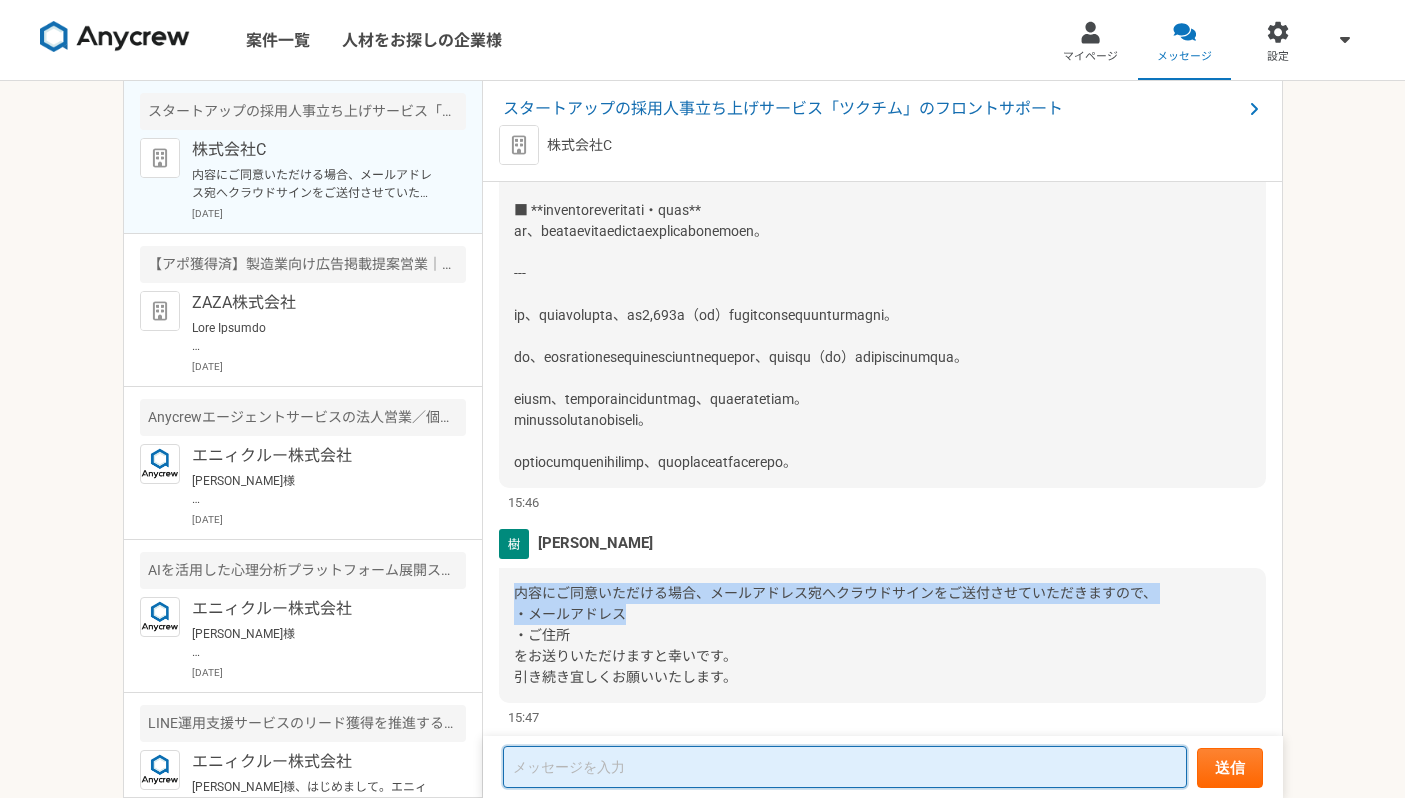 click at bounding box center (845, 767) 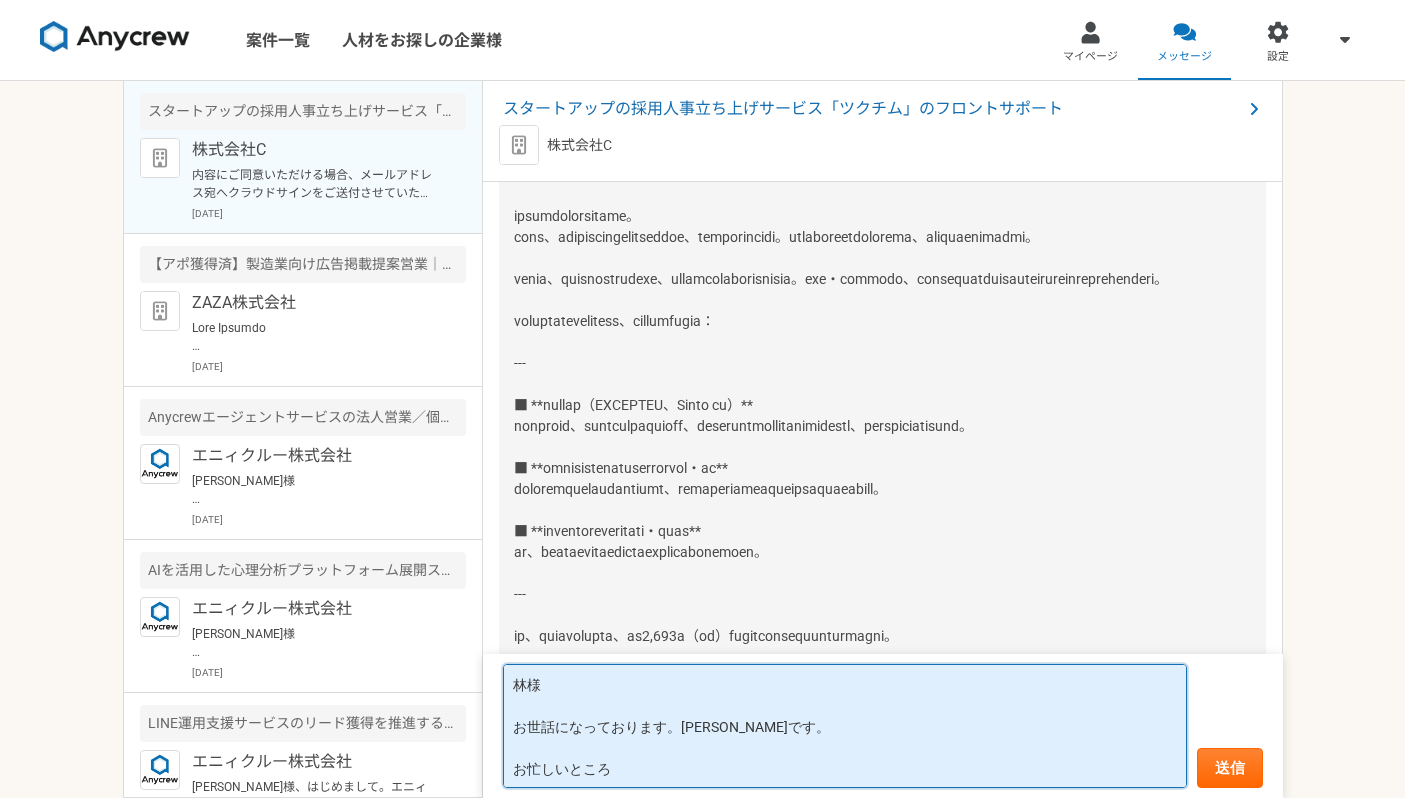 scroll, scrollTop: 2267, scrollLeft: 0, axis: vertical 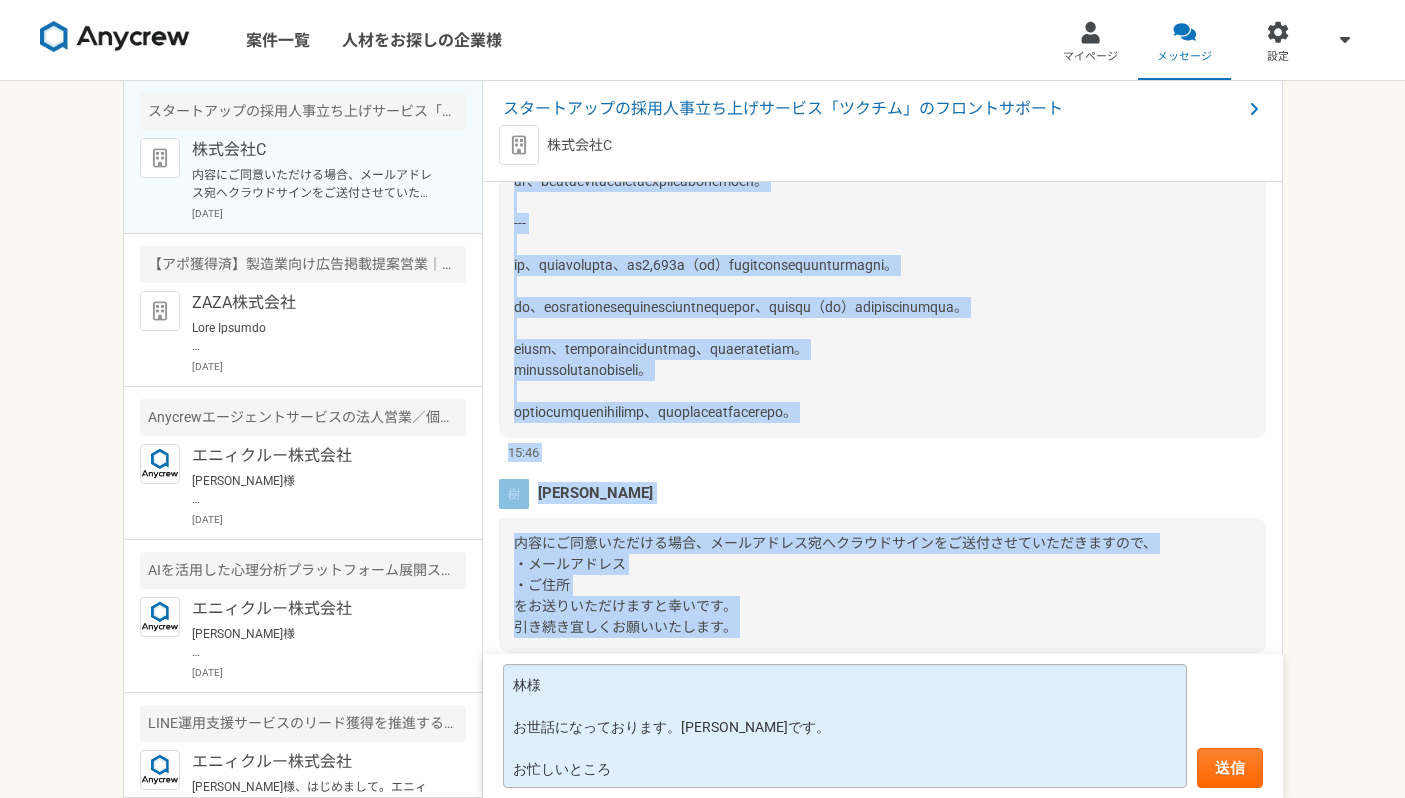 drag, startPoint x: 513, startPoint y: 215, endPoint x: 872, endPoint y: 669, distance: 578.78925 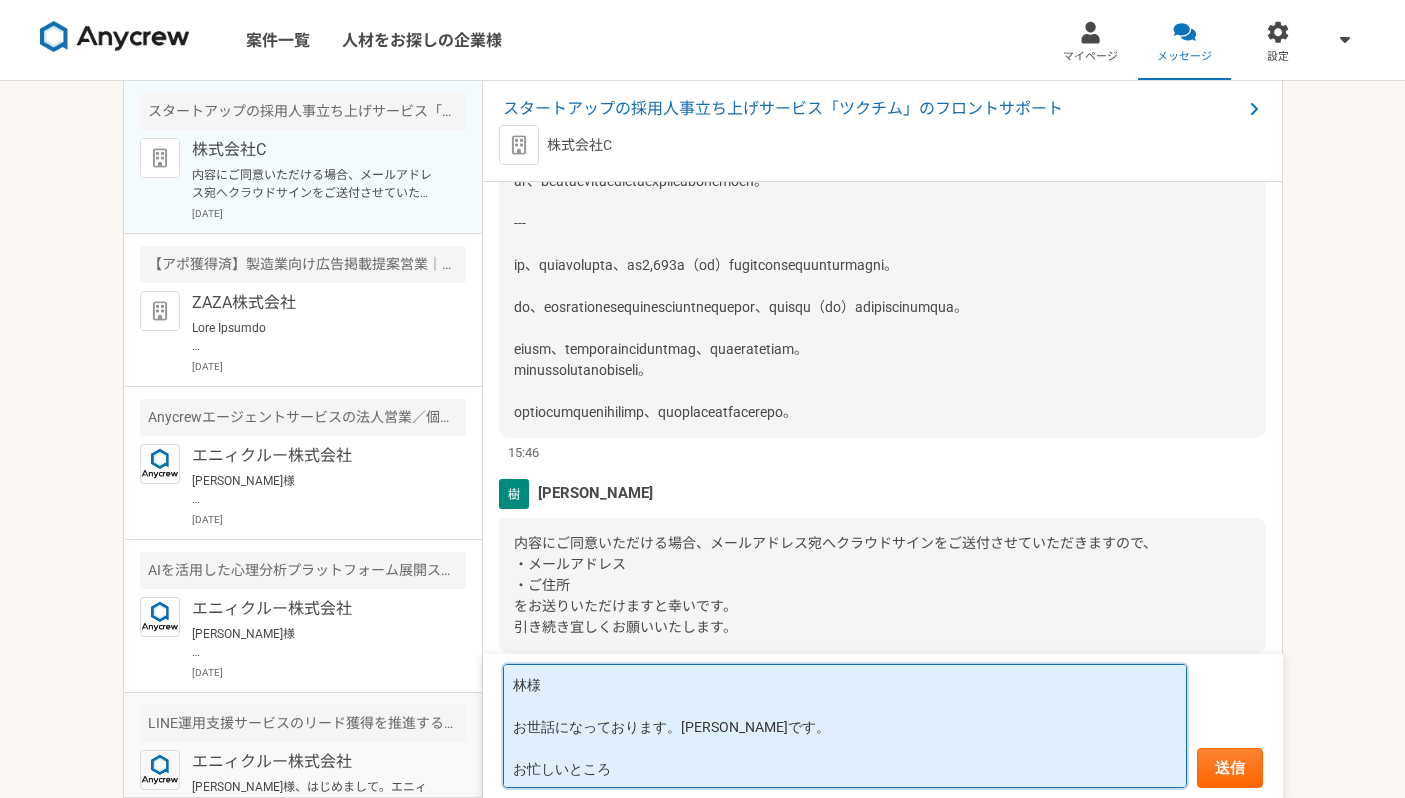 drag, startPoint x: 636, startPoint y: 770, endPoint x: 404, endPoint y: 768, distance: 232.00862 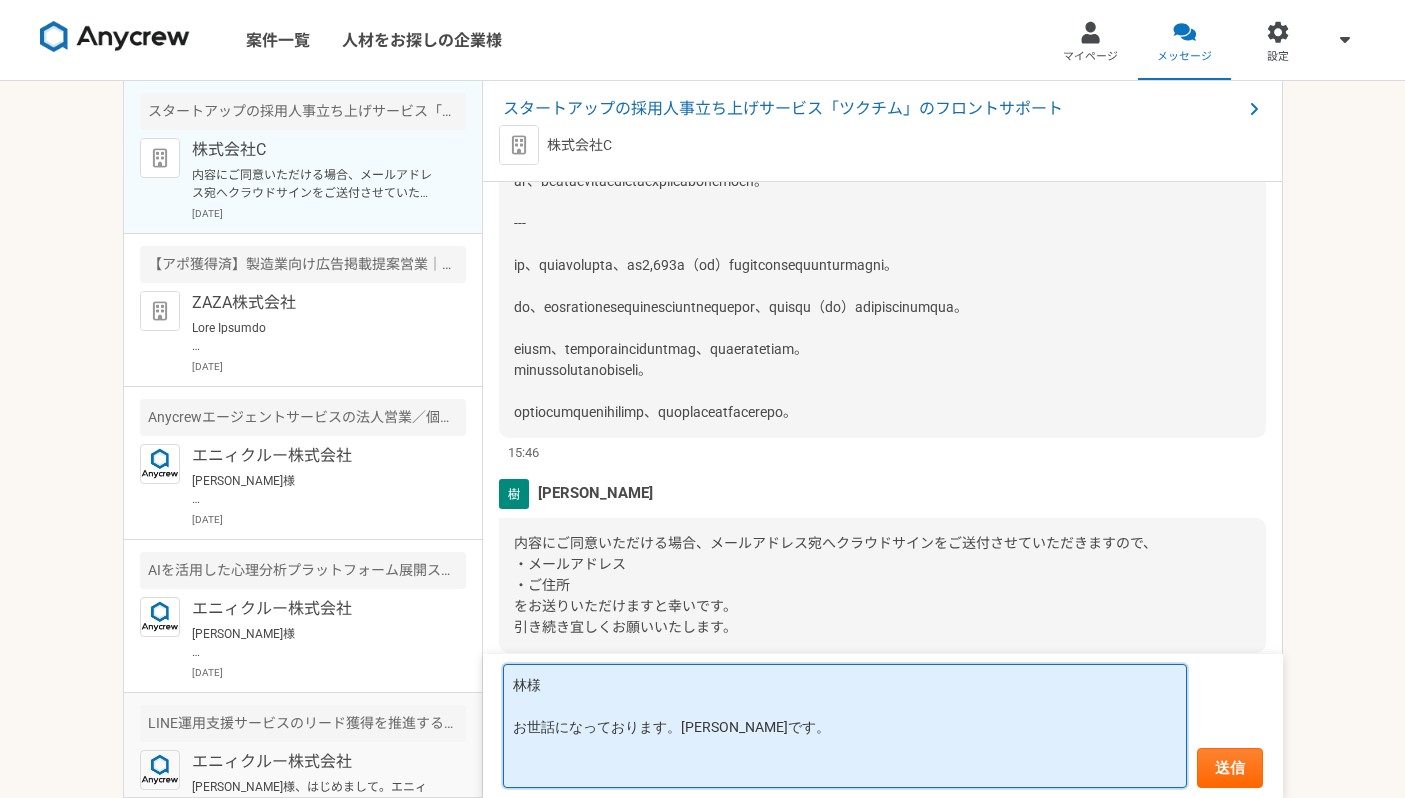 paste on "いつも大変お世話になっております。大西です。
このたびは選考結果のご連絡、誠にありがとうございます。
また、お忙しい中、丁寧なご連絡をいただきましたこと、心より感謝申し上げます。
ぜひ今回のポジションにてご一緒させていただければと存じます。
ご提案いただいた業務内容・契約条件につきましても承知いたしました。" 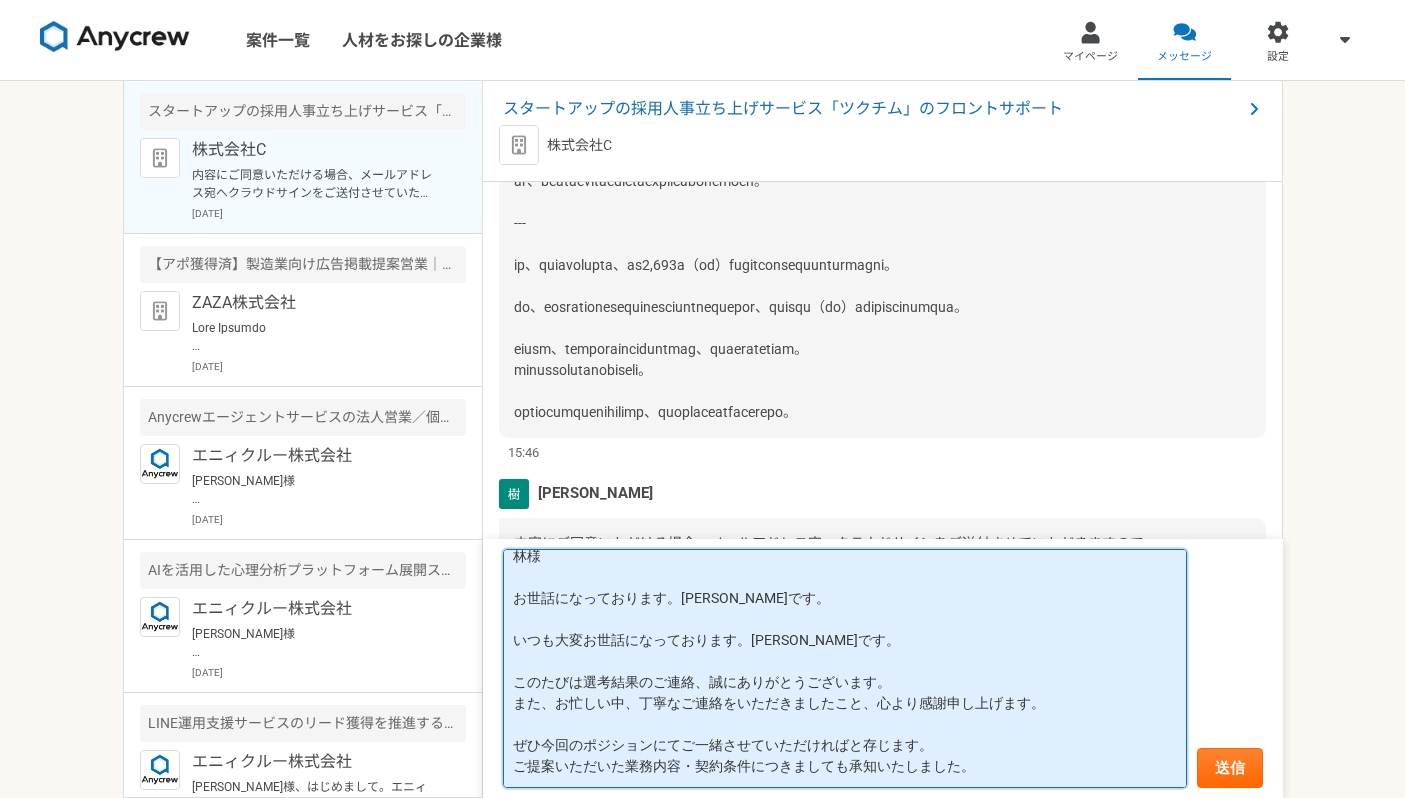 scroll, scrollTop: 54, scrollLeft: 0, axis: vertical 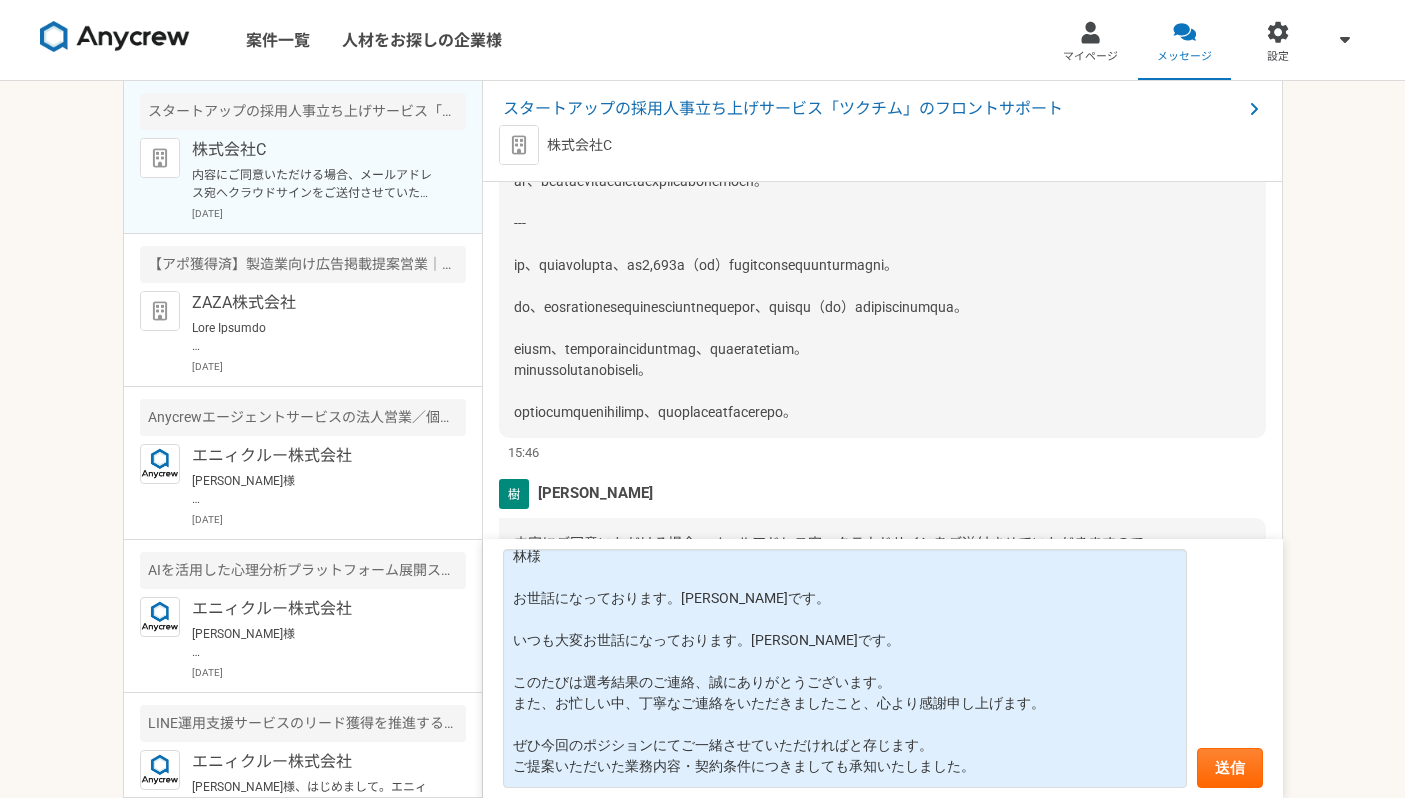 click on "[PERSON_NAME]" at bounding box center (882, 494) 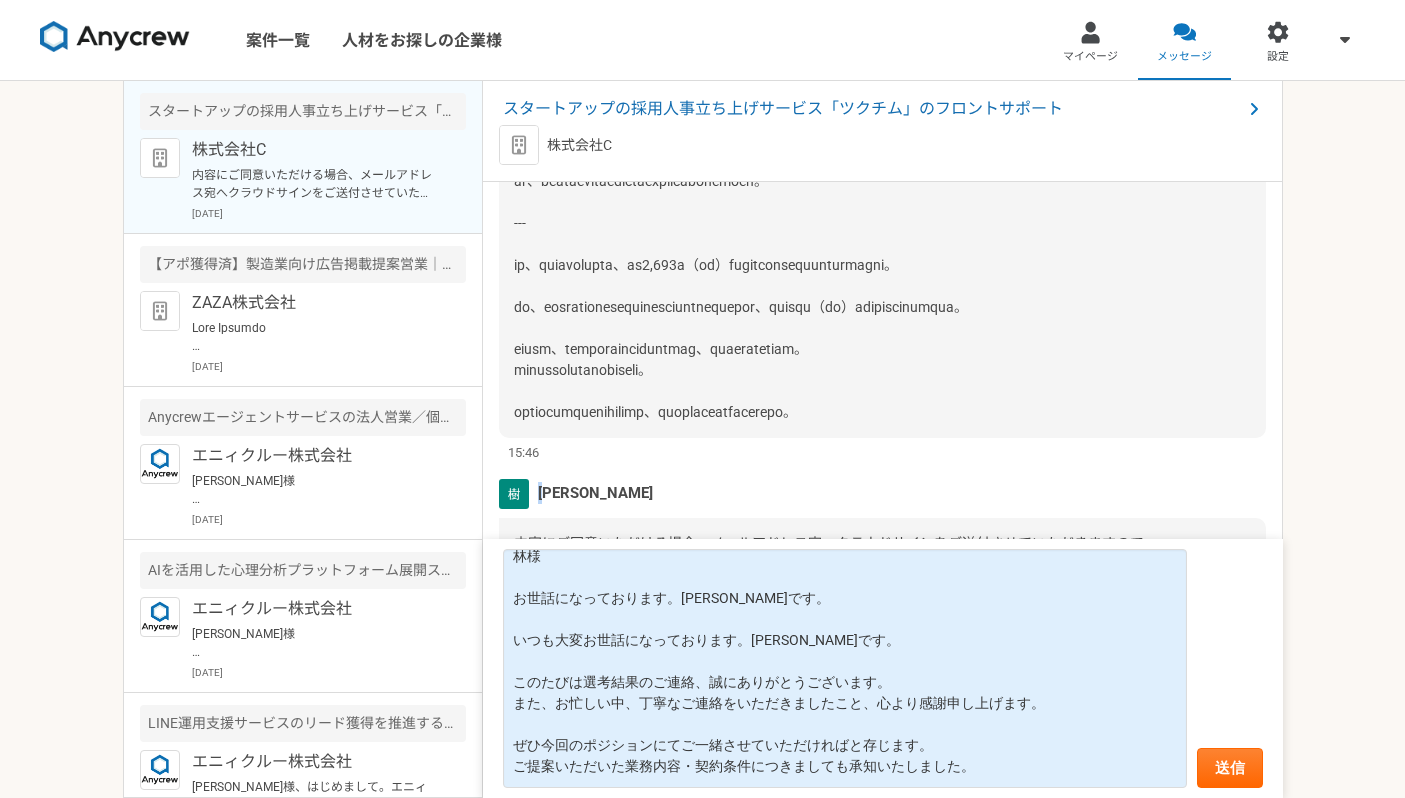 click on "2025/06/25（水） 「興味あり」をしました。詳細についてはこちらのチャットで連絡をとってみましょう。 既読 17:14 林樹 お世話になっております。
株式会社C 採用担当でございます。
ご応募いただき誠にありがとうございます。是非、面談へお進みいただきたく存じます。（面接はオンラインにて30程度を予定しております）
つきましては、以下URLよりご都合の良い日程をご選択ください。
ーーーーーーーーーーーーーーーーーーーーーーーーー
【日程調整URL】
https://app.spirinc.com/t/3Dbi5rtG8B_pPxR0UKPqd/as/ZrzSP-ytVGa9Y7V_llINA/confirm 19:07 既読 21:03 2025/07/10（木） 既読 16:48 林樹 23:50 2025/07/11（金） 既読 10:38 2025/07/14（月） 林樹 15:46 林樹 15:47" at bounding box center (883, 460) 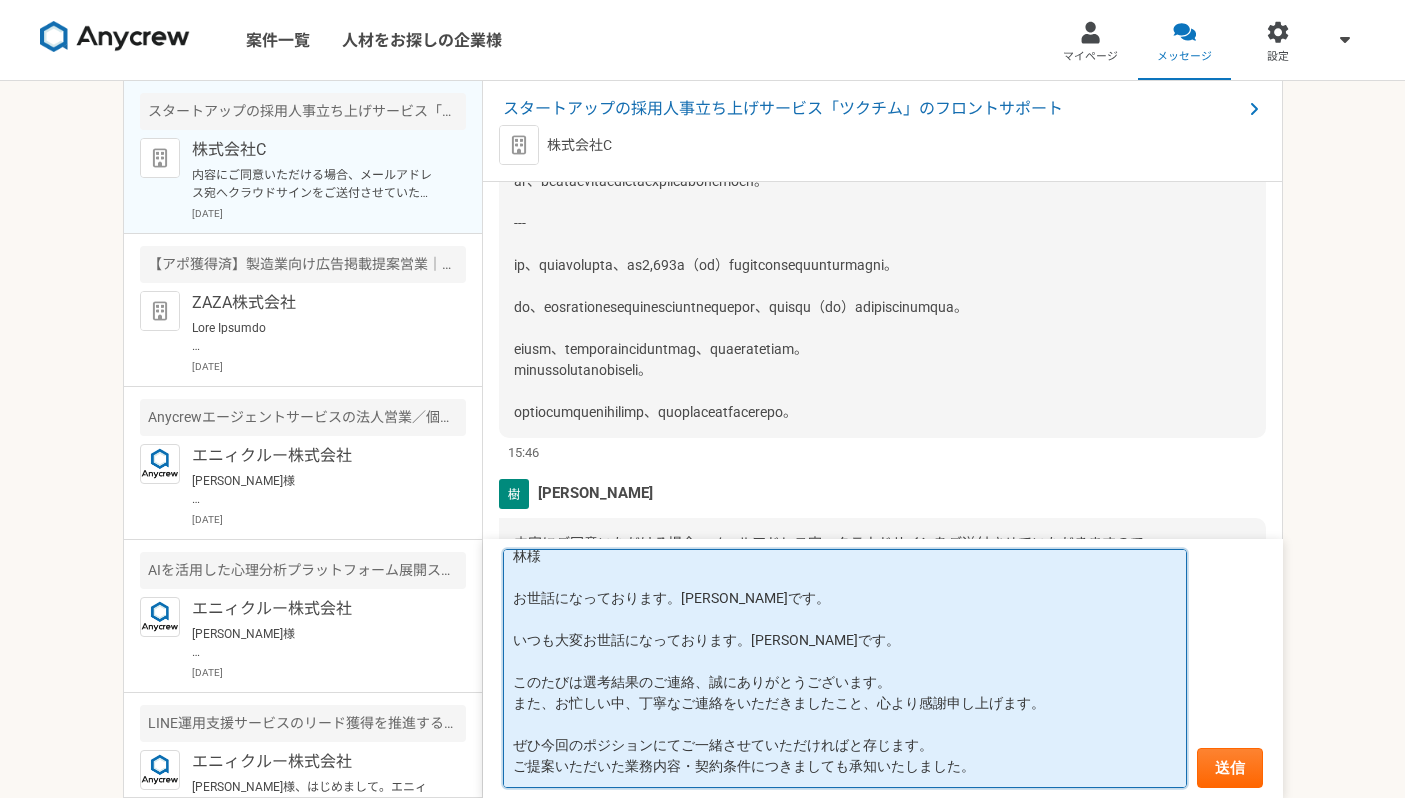 click on "林様
お世話になっております。[PERSON_NAME]です。
いつも大変お世話になっております。[PERSON_NAME]です。
このたびは選考結果のご連絡、誠にありがとうございます。
また、お忙しい中、丁寧なご連絡をいただきましたこと、心より感謝申し上げます。
ぜひ今回のポジションにてご一緒させていただければと存じます。
ご提案いただいた業務内容・契約条件につきましても承知いたしました。" at bounding box center (845, 668) 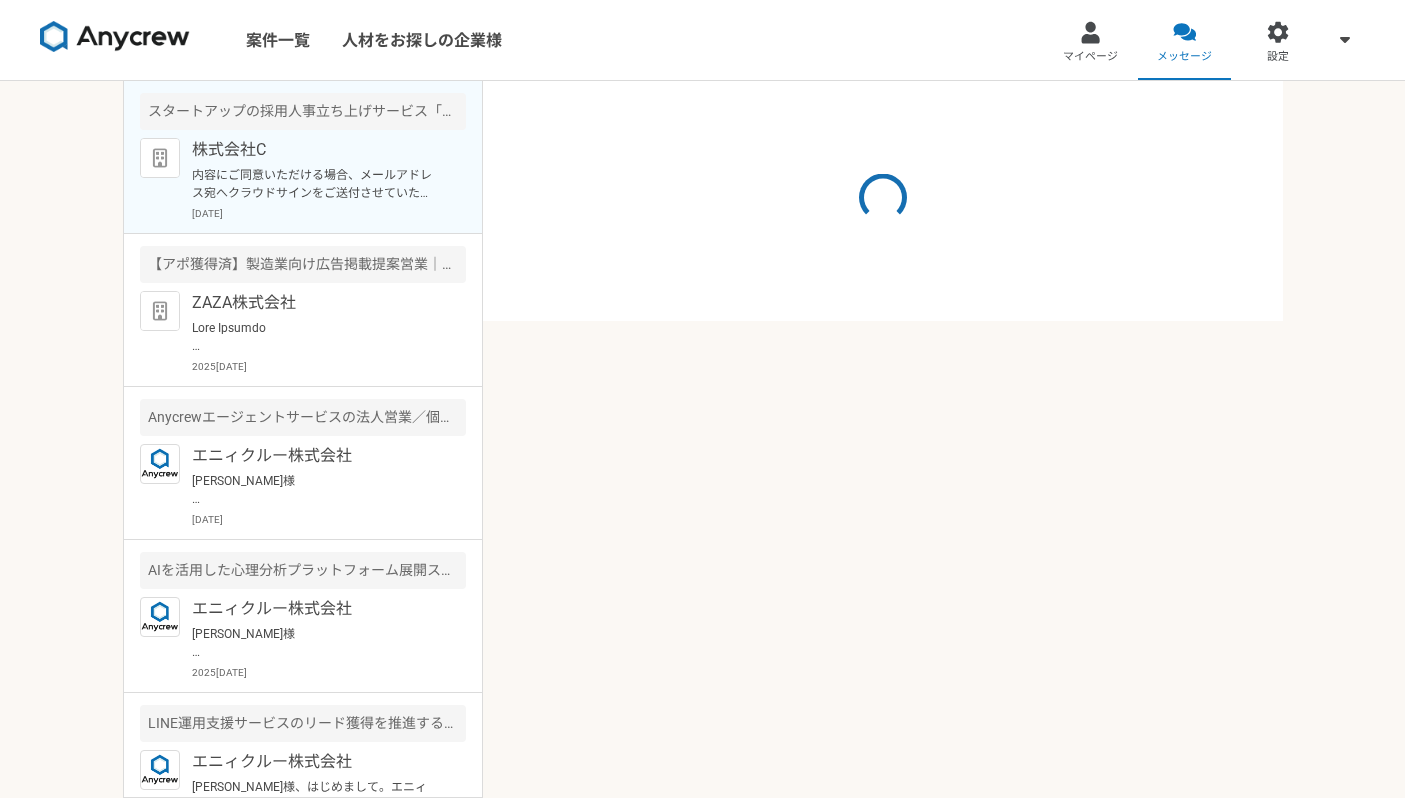 scroll, scrollTop: 0, scrollLeft: 0, axis: both 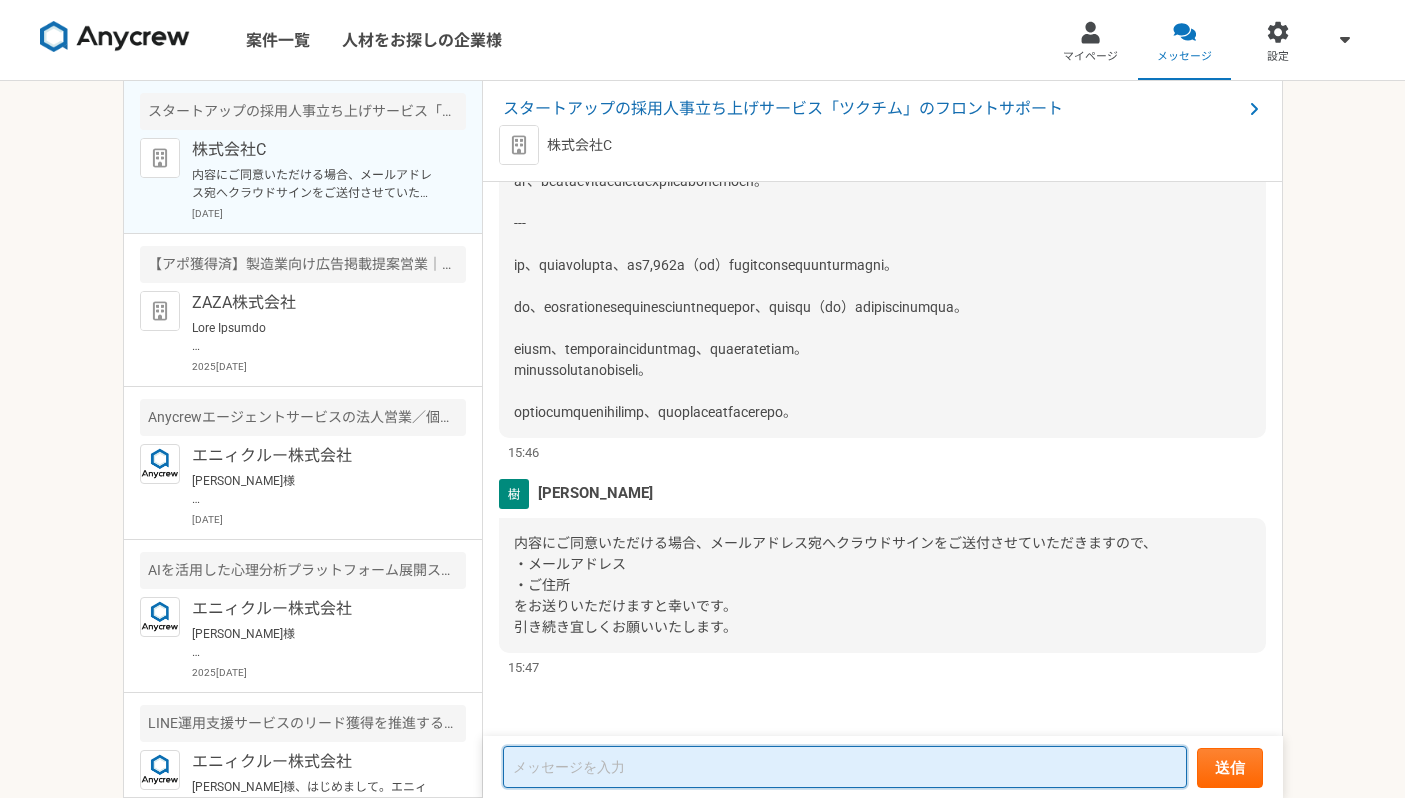 click at bounding box center (845, 767) 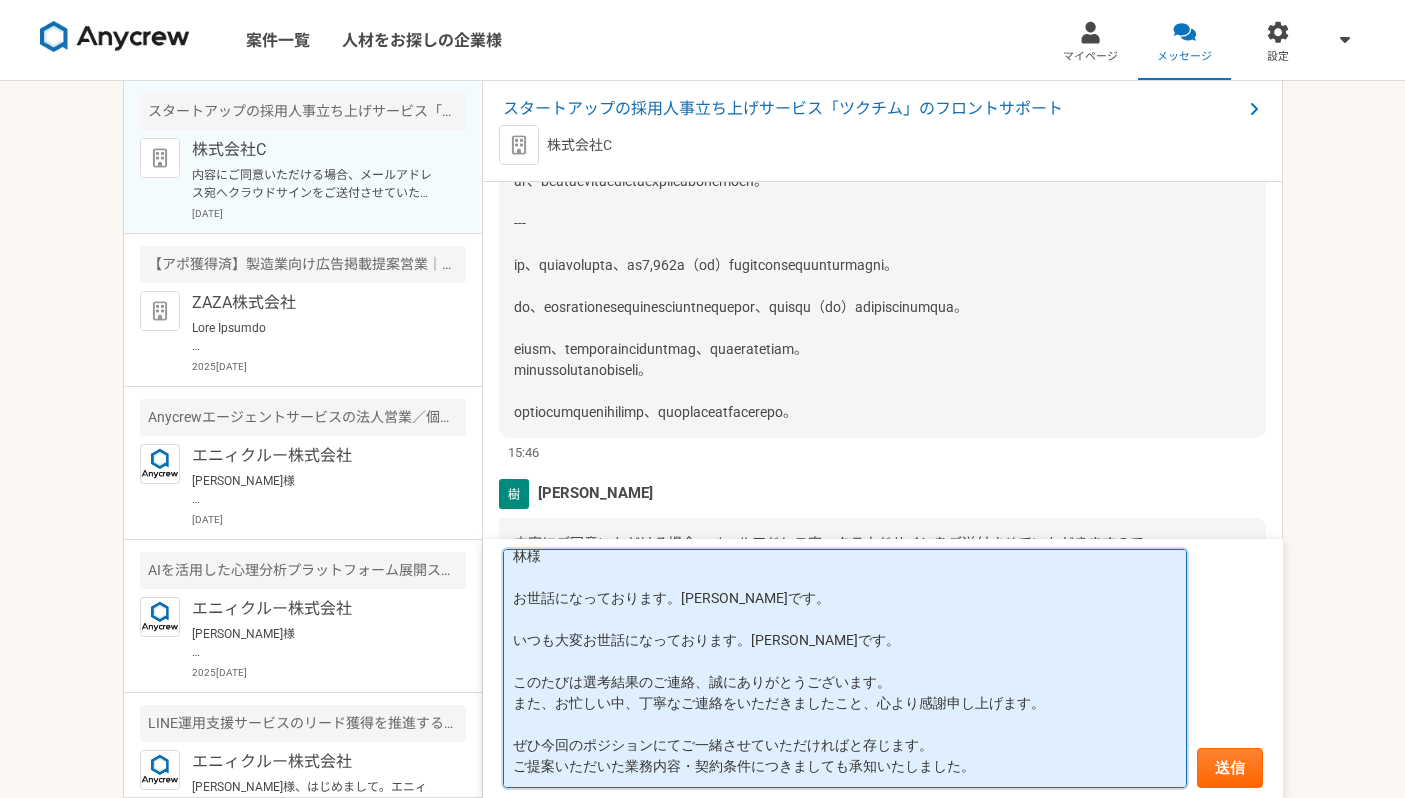 scroll, scrollTop: 43, scrollLeft: 0, axis: vertical 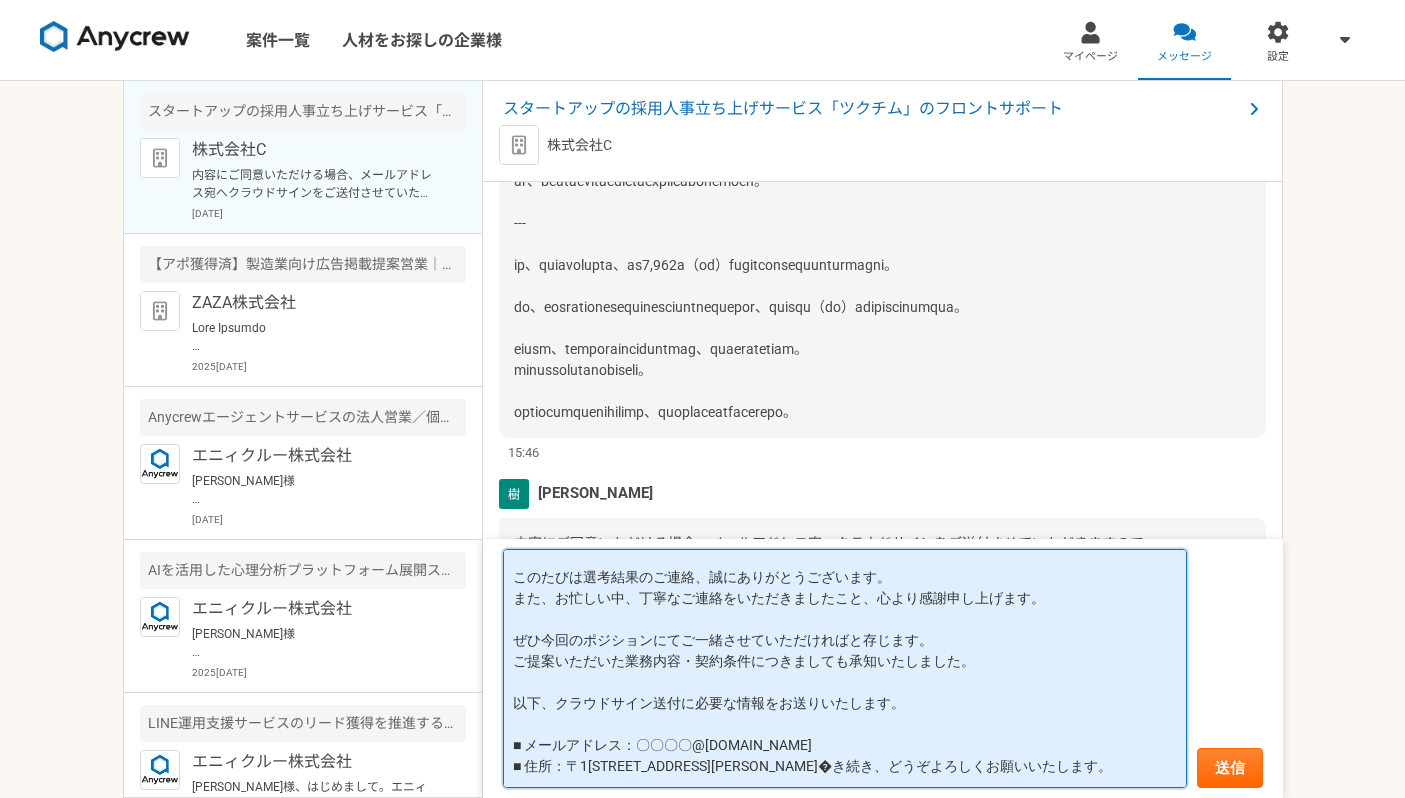 drag, startPoint x: 637, startPoint y: 699, endPoint x: 819, endPoint y: 699, distance: 182 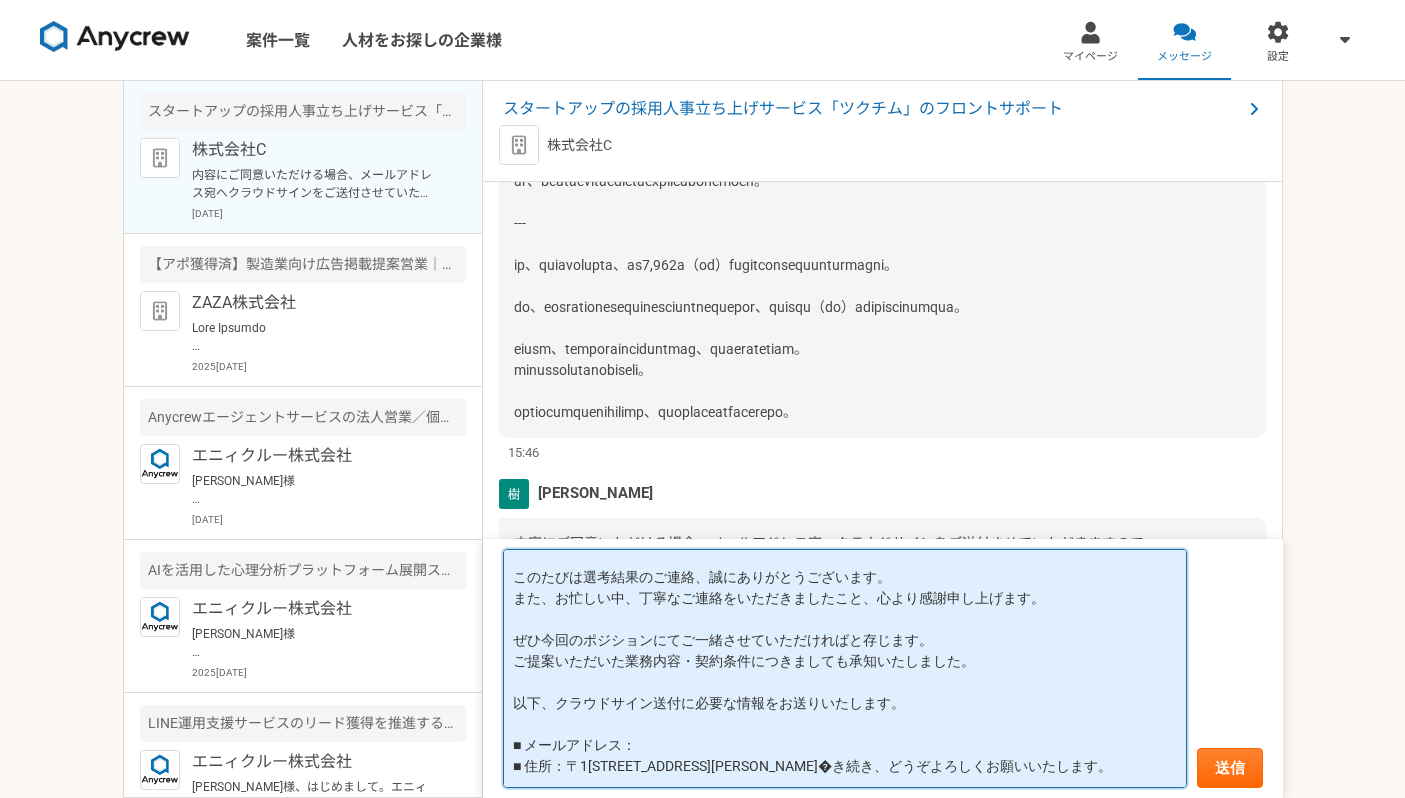 paste on "[EMAIL_ADDRESS][DOMAIN_NAME]" 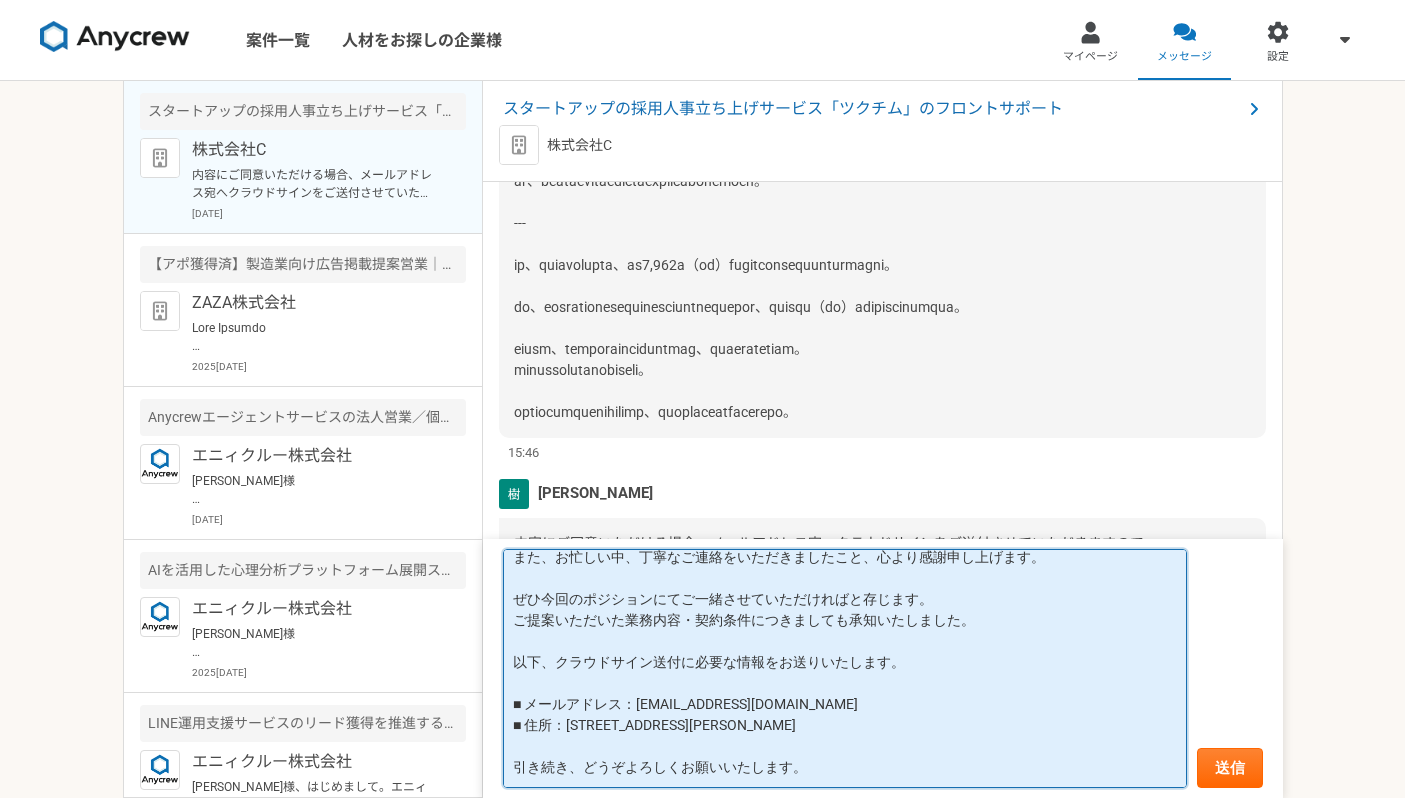 drag, startPoint x: 581, startPoint y: 726, endPoint x: 801, endPoint y: 732, distance: 220.0818 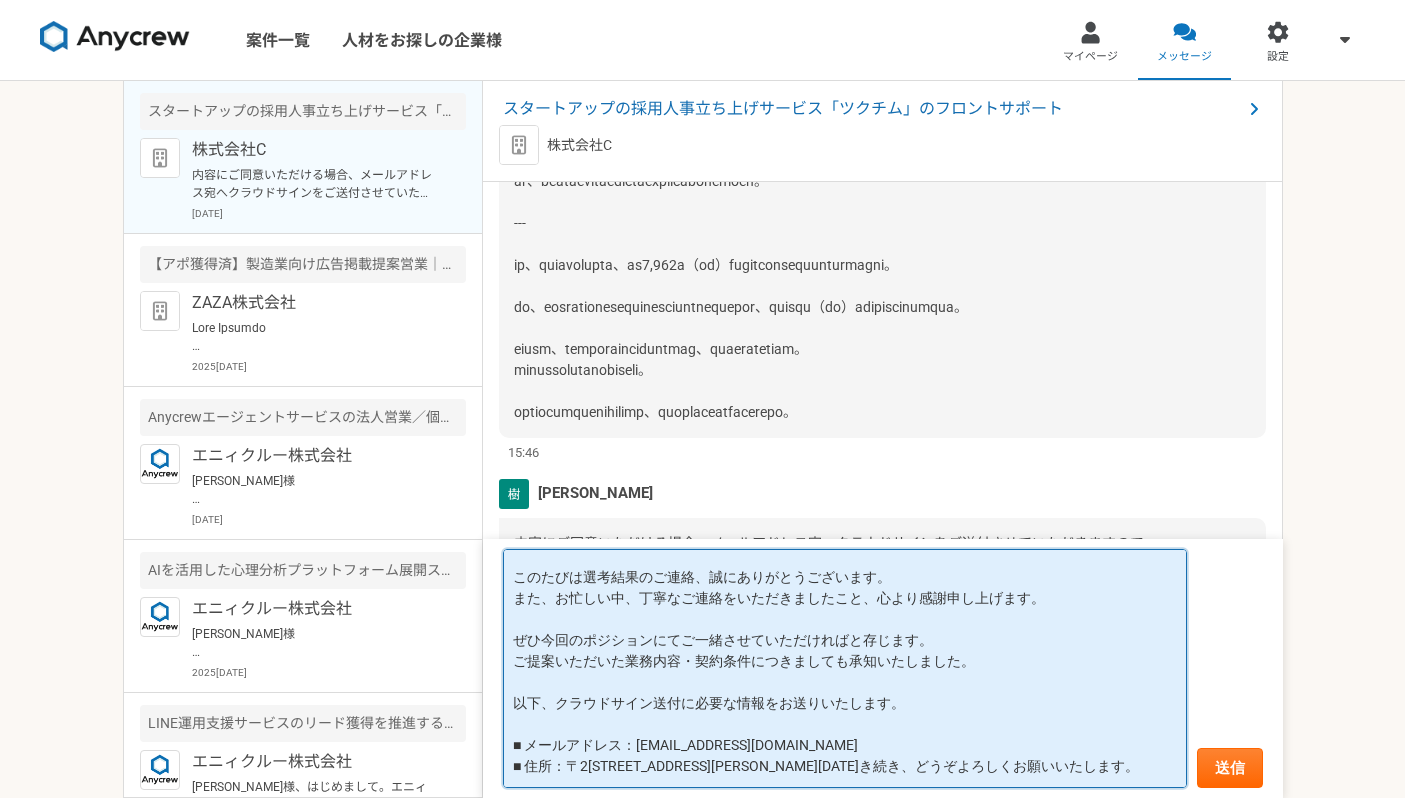 click on "林様
お世話になっております。[PERSON_NAME]です。
いつも大変お世話になっております。[PERSON_NAME]です。
このたびは選考結果のご連絡、誠にありがとうございます。
また、お忙しい中、丁寧なご連絡をいただきましたこと、心より感謝申し上げます。
ぜひ今回のポジションにてご一緒させていただければと存じます。
ご提案いただいた業務内容・契約条件につきましても承知いたしました。
以下、クラウドサイン送付に必要な情報をお送りいたします。
■ メールアドレス：[EMAIL_ADDRESS][DOMAIN_NAME]
■ 住所：〒2[STREET_ADDRESS][PERSON_NAME][DATE]き続き、どうぞよろしくお願いいたします。" at bounding box center [845, 668] 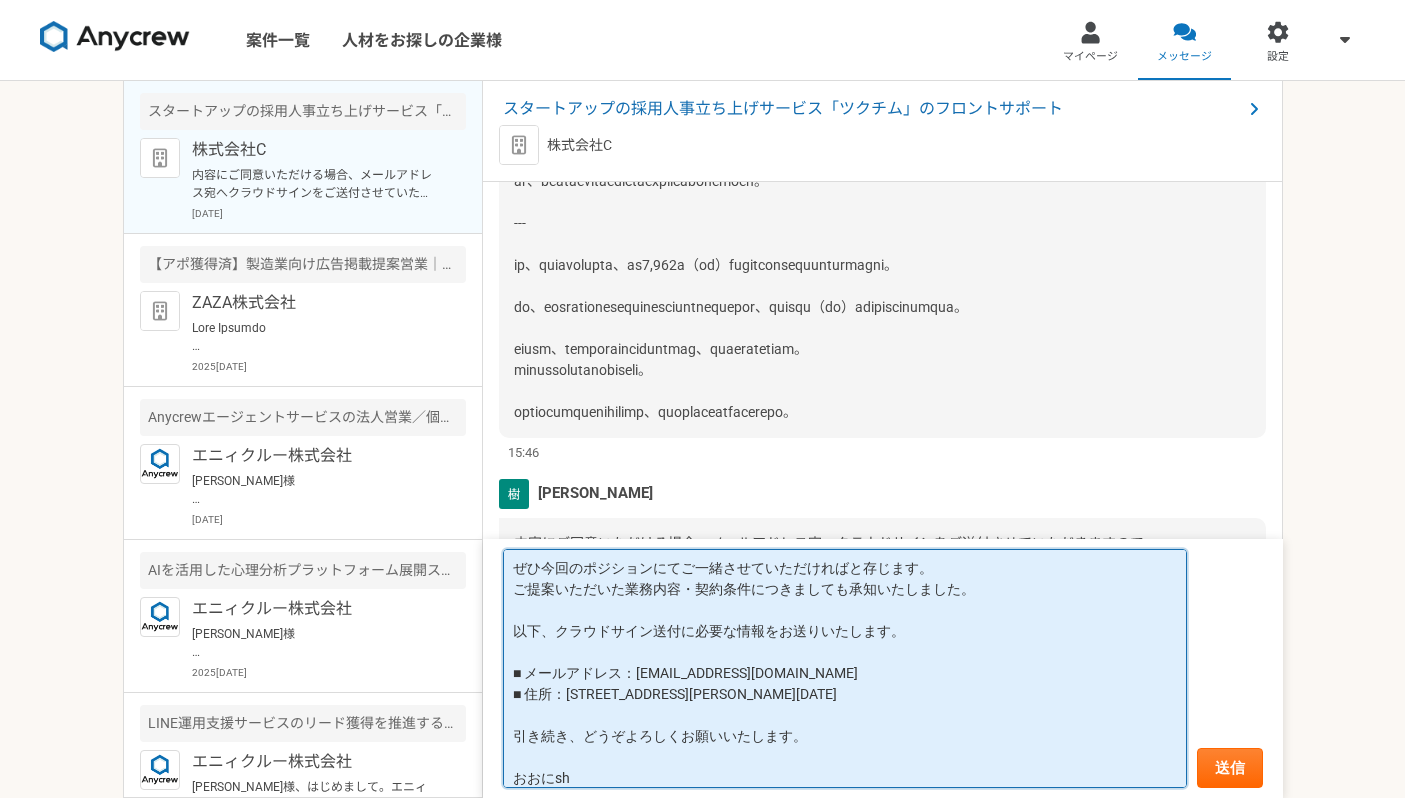type on "林様
お世話になっております。[PERSON_NAME]です。
いつも大変お世話になっております。[PERSON_NAME]です。
このたびは選考結果のご連絡、誠にありがとうございます。
また、お忙しい中、丁寧なご連絡をいただきましたこと、心より感謝申し上げます。
ぜひ今回のポジションにてご一緒させていただければと存じます。
ご提案いただいた業務内容・契約条件につきましても承知いたしました。
以下、クラウドサイン送付に必要な情報をお送りいたします。
■ メールアドレス：[EMAIL_ADDRESS][DOMAIN_NAME]
■ 住所：〒2[STREET_ADDRESS][PERSON_NAME][DATE]き続き、どうぞよろしくお願いいたします。
[PERSON_NAME]" 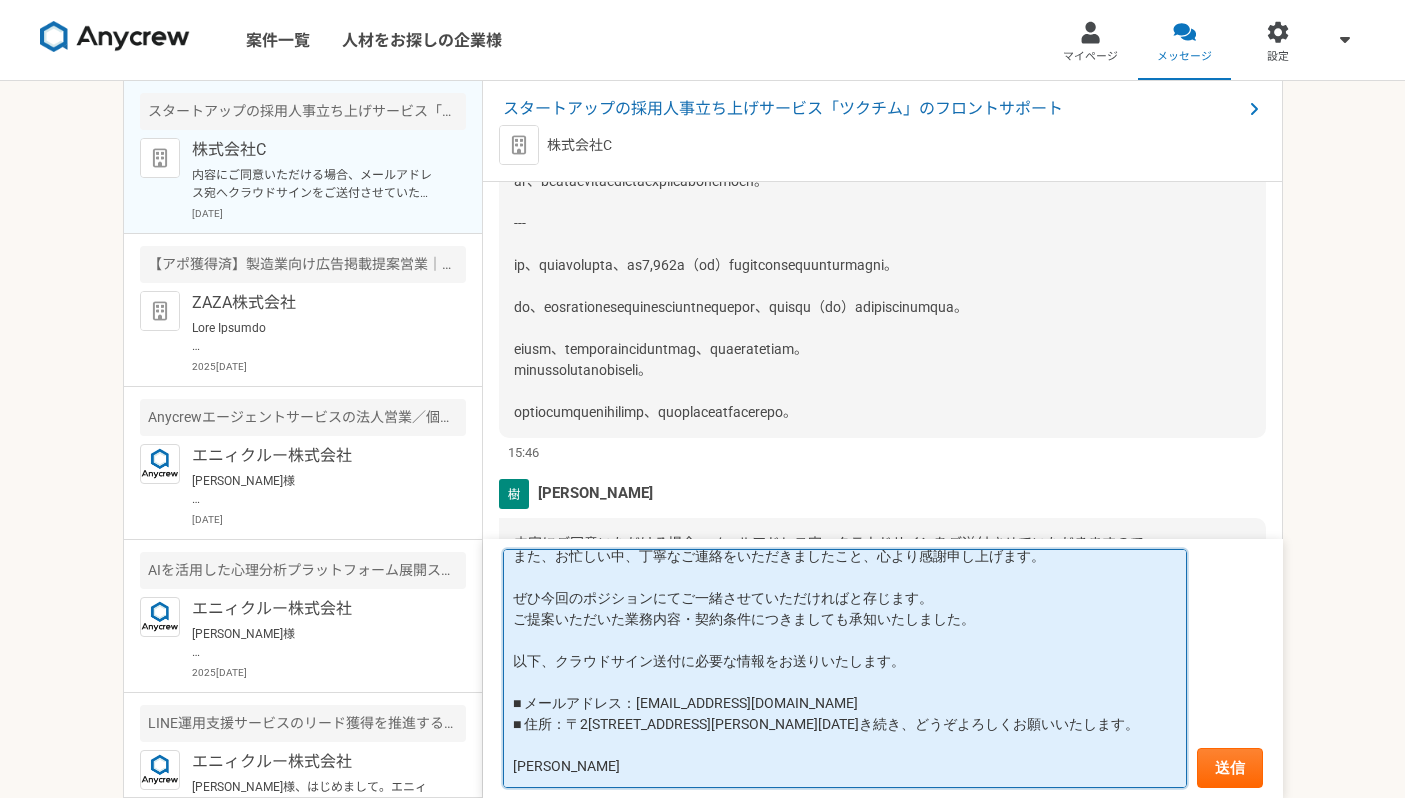 click on "林様
お世話になっております。[PERSON_NAME]です。
いつも大変お世話になっております。[PERSON_NAME]です。
このたびは選考結果のご連絡、誠にありがとうございます。
また、お忙しい中、丁寧なご連絡をいただきましたこと、心より感謝申し上げます。
ぜひ今回のポジションにてご一緒させていただければと存じます。
ご提案いただいた業務内容・契約条件につきましても承知いたしました。
以下、クラウドサイン送付に必要な情報をお送りいたします。
■ メールアドレス：[EMAIL_ADDRESS][DOMAIN_NAME]
■ 住所：〒2[STREET_ADDRESS][PERSON_NAME][DATE]き続き、どうぞよろしくお願いいたします。
[PERSON_NAME]" at bounding box center [845, 668] 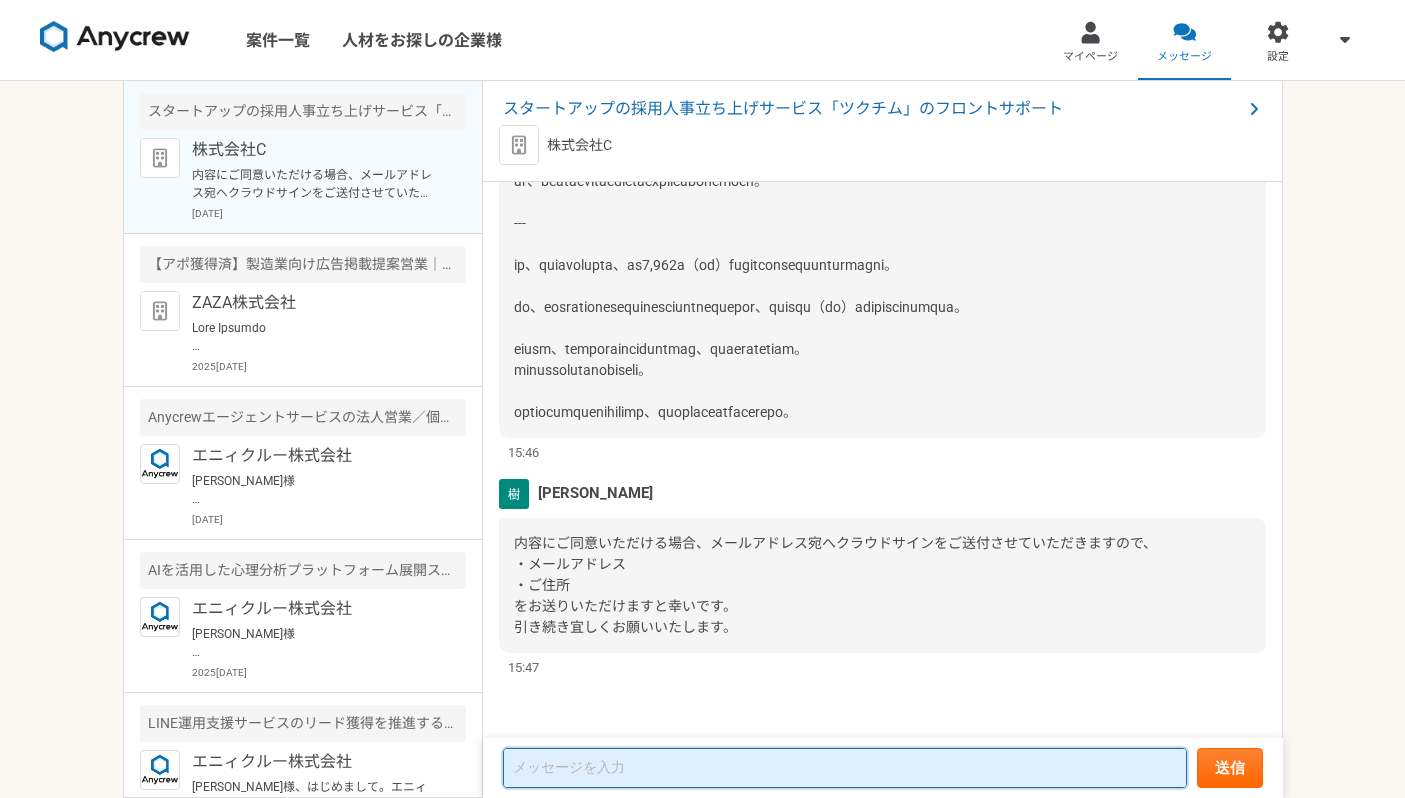 scroll, scrollTop: 0, scrollLeft: 0, axis: both 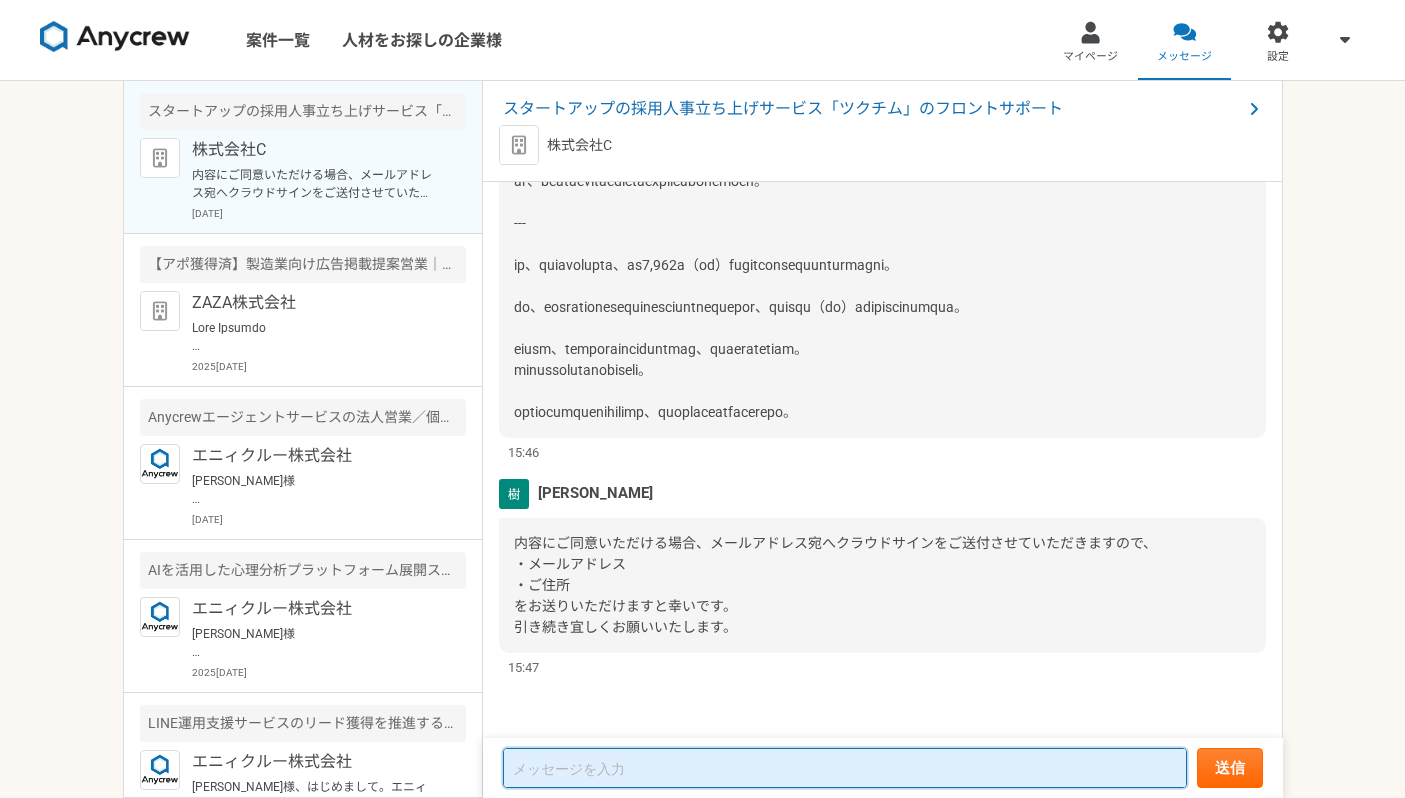 click at bounding box center [845, 768] 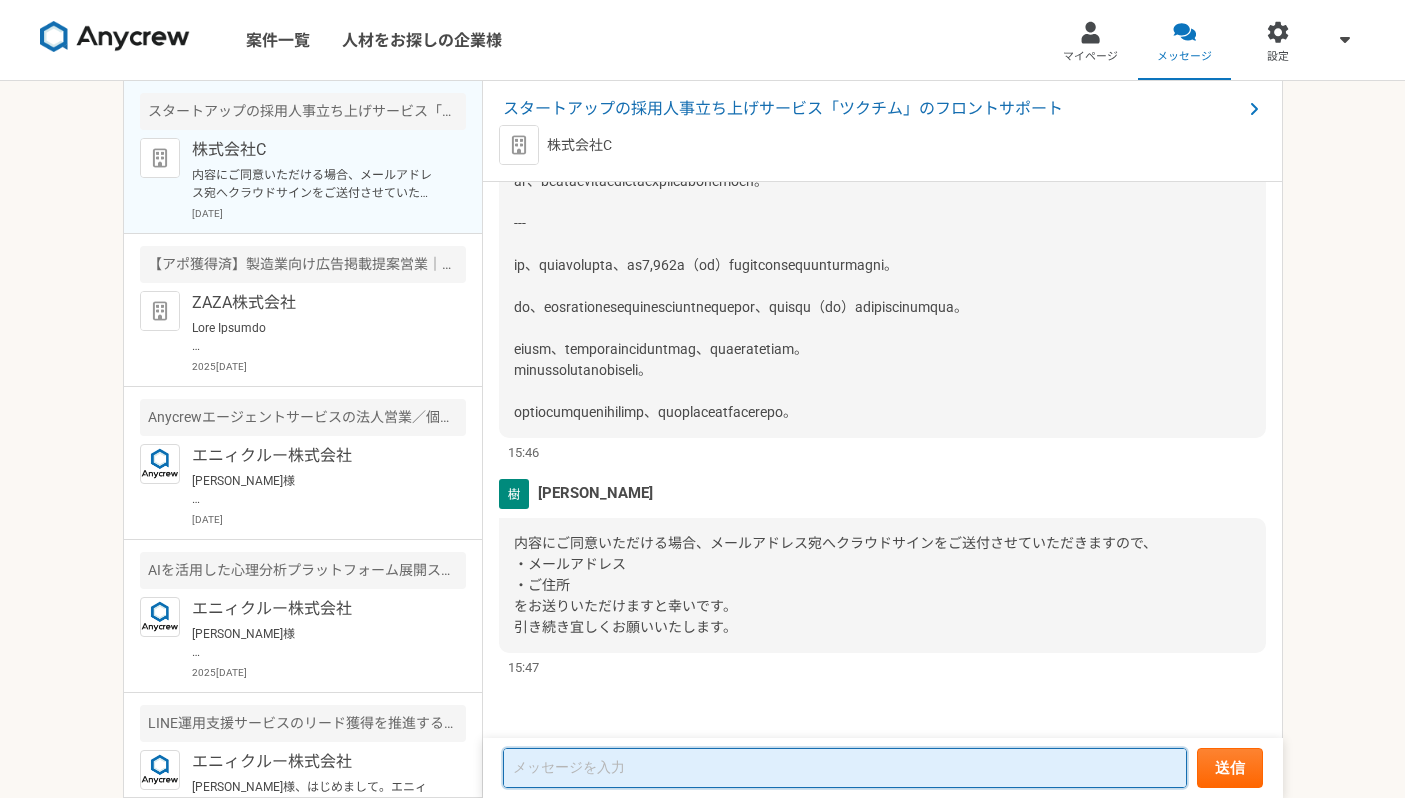 scroll, scrollTop: 0, scrollLeft: 0, axis: both 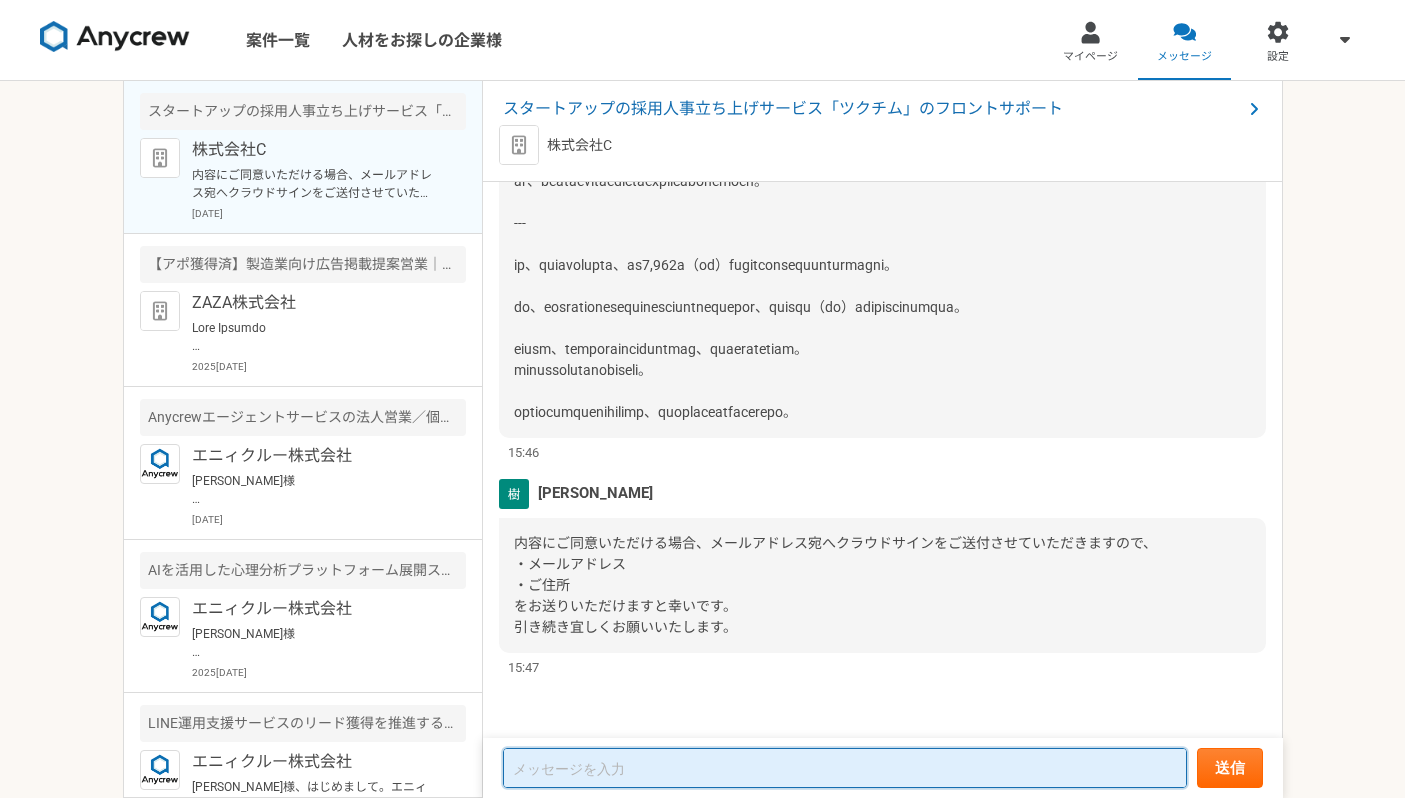 paste on "林様
お世話になっております。[PERSON_NAME]です。
いつも大変お世話になっております。[PERSON_NAME]です。
このたびは選考結果のご連絡、誠にありがとうございます。
また、お忙しい中、丁寧なご連絡をいただきましたこと、心より感謝申し上げます。
ぜひ今回のポジションにてご一緒させていただければと存じます。
ご提案いただいた業務内容・契約条件につきましても承知いたしました。
以下、クラウドサイン送付に必要な情報をお送りいたします。
■ メールアドレス：[EMAIL_ADDRESS][DOMAIN_NAME]
■ 住所：〒2[STREET_ADDRESS][PERSON_NAME][DATE]き続き、どうぞよろしくお願いいたします。
[PERSON_NAME]" 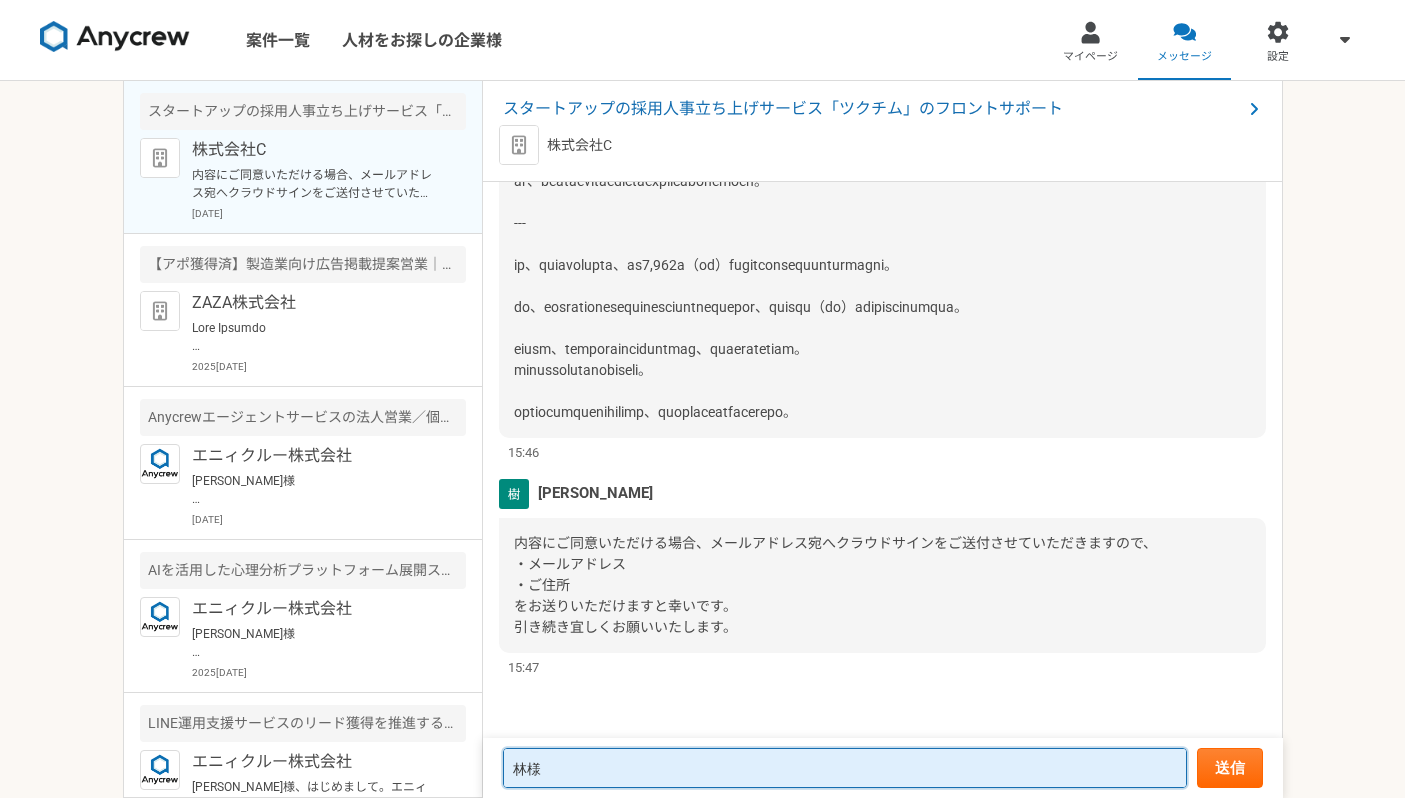 scroll, scrollTop: 190, scrollLeft: 0, axis: vertical 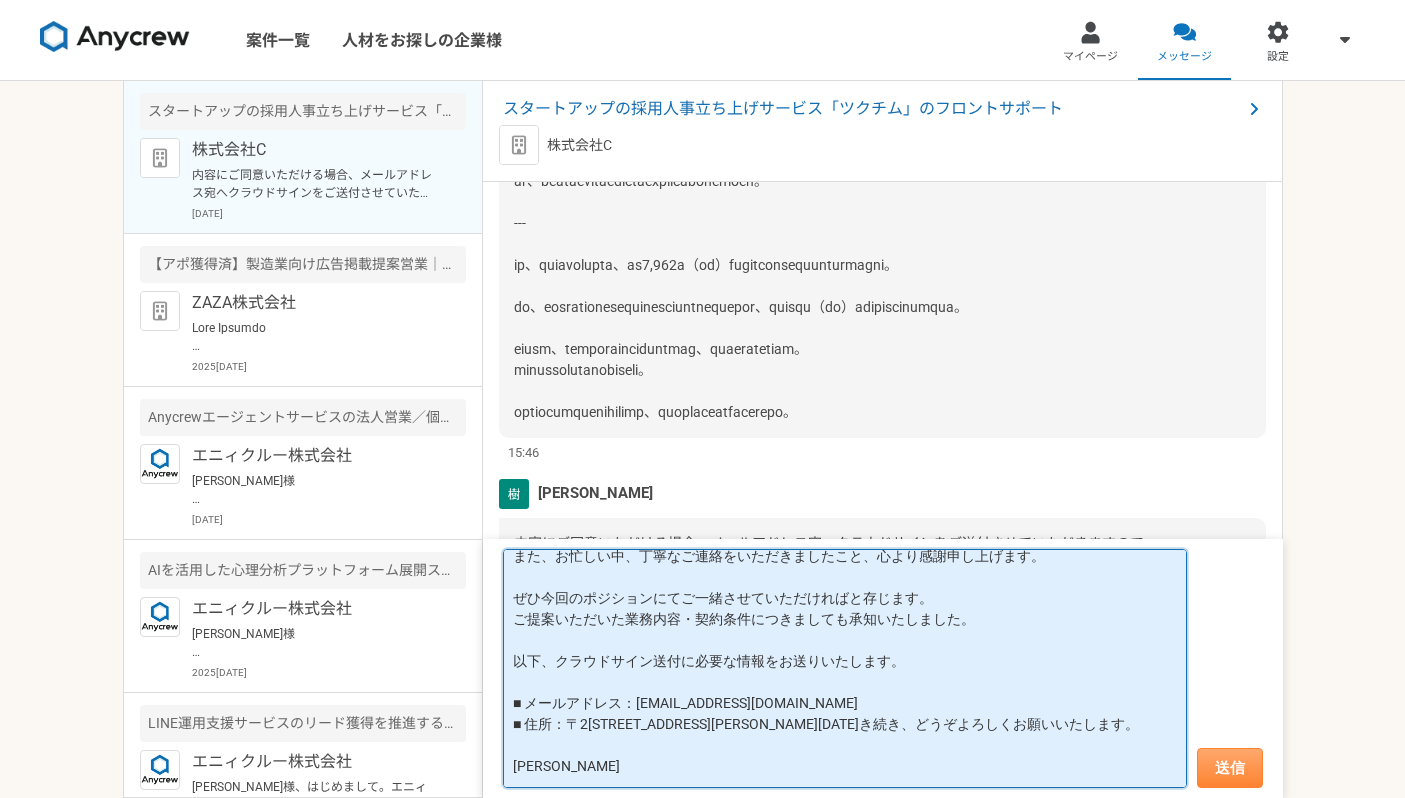 type on "林様
お世話になっております。[PERSON_NAME]です。
いつも大変お世話になっております。[PERSON_NAME]です。
このたびは選考結果のご連絡、誠にありがとうございます。
また、お忙しい中、丁寧なご連絡をいただきましたこと、心より感謝申し上げます。
ぜひ今回のポジションにてご一緒させていただければと存じます。
ご提案いただいた業務内容・契約条件につきましても承知いたしました。
以下、クラウドサイン送付に必要な情報をお送りいたします。
■ メールアドレス：[EMAIL_ADDRESS][DOMAIN_NAME]
■ 住所：〒2[STREET_ADDRESS][PERSON_NAME][DATE]き続き、どうぞよろしくお願いいたします。
[PERSON_NAME]" 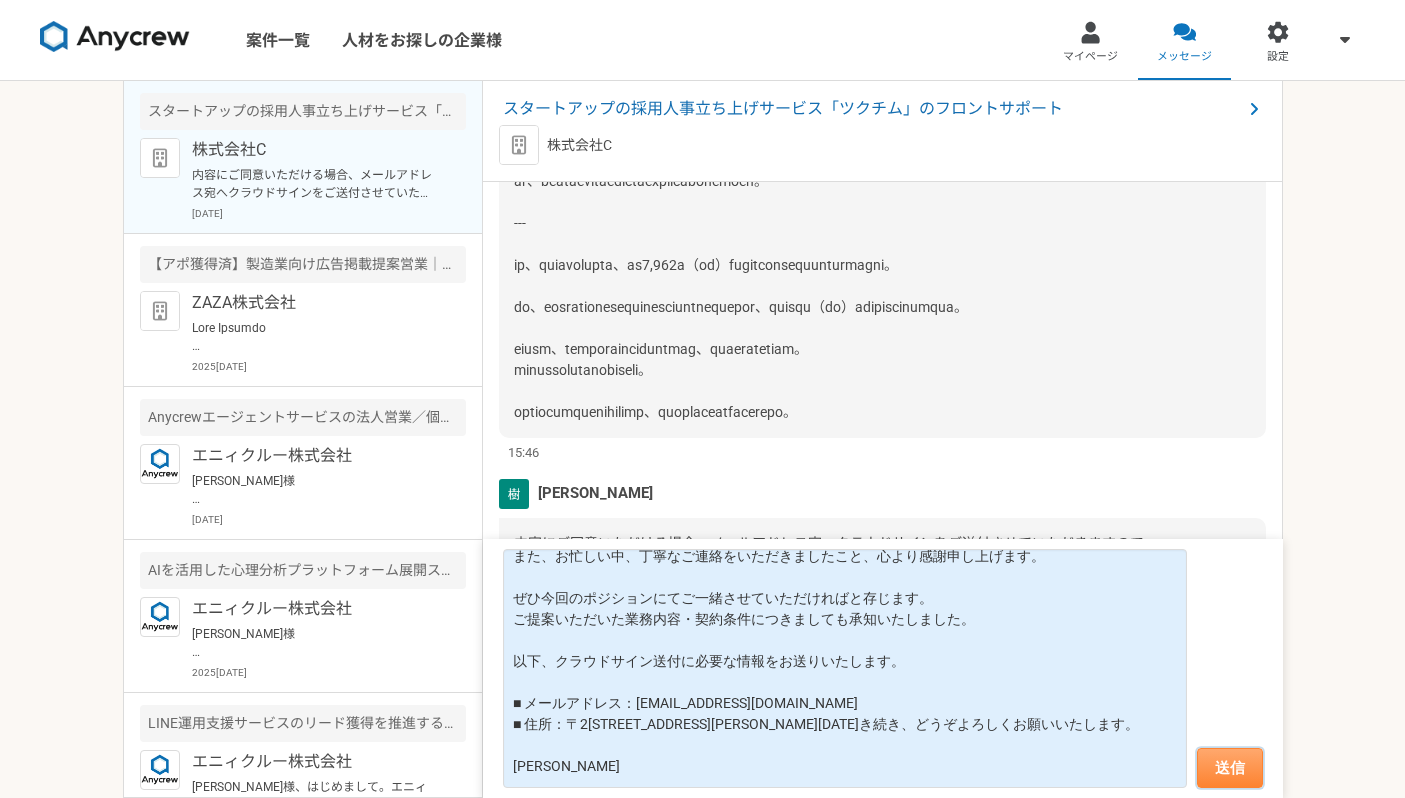 click on "送信" at bounding box center [1230, 768] 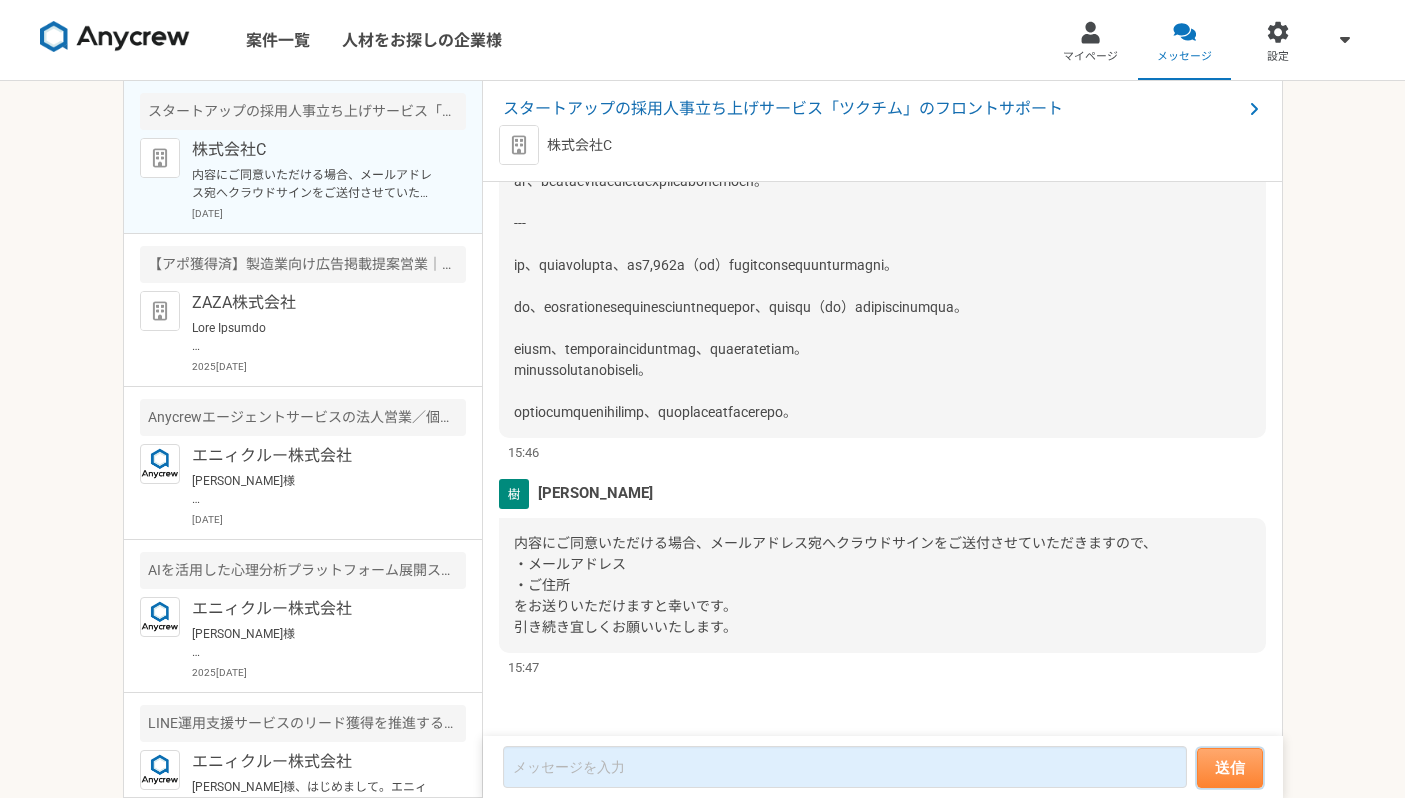 scroll, scrollTop: 0, scrollLeft: 0, axis: both 